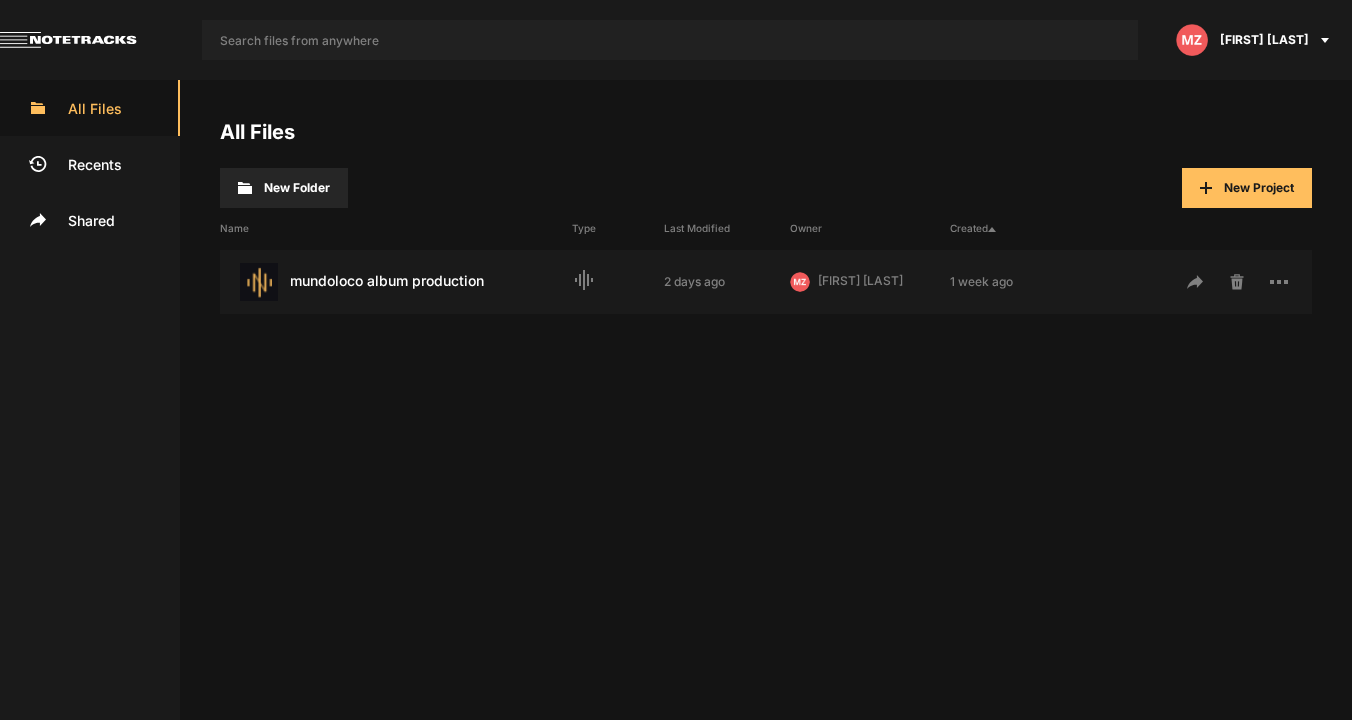 scroll, scrollTop: 0, scrollLeft: 0, axis: both 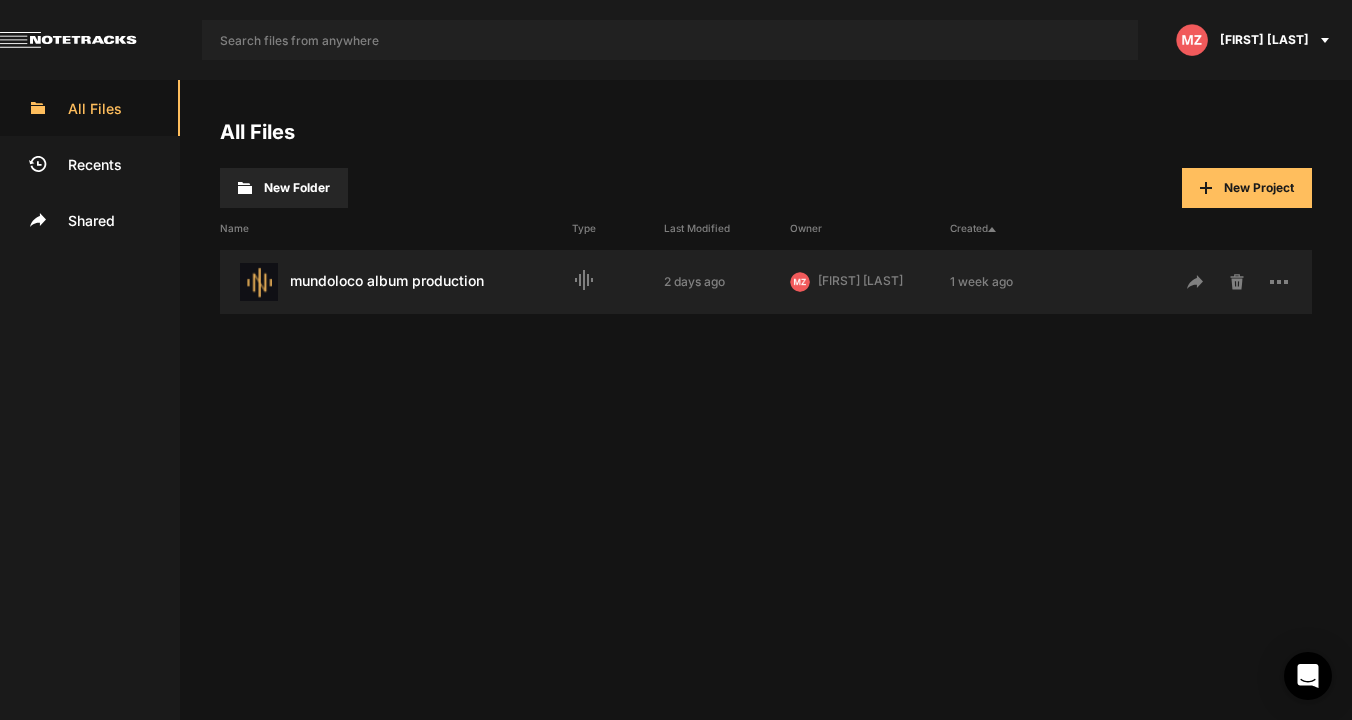 click on "mundoloco album production  Last Modified: 2 days ago" at bounding box center (396, 282) 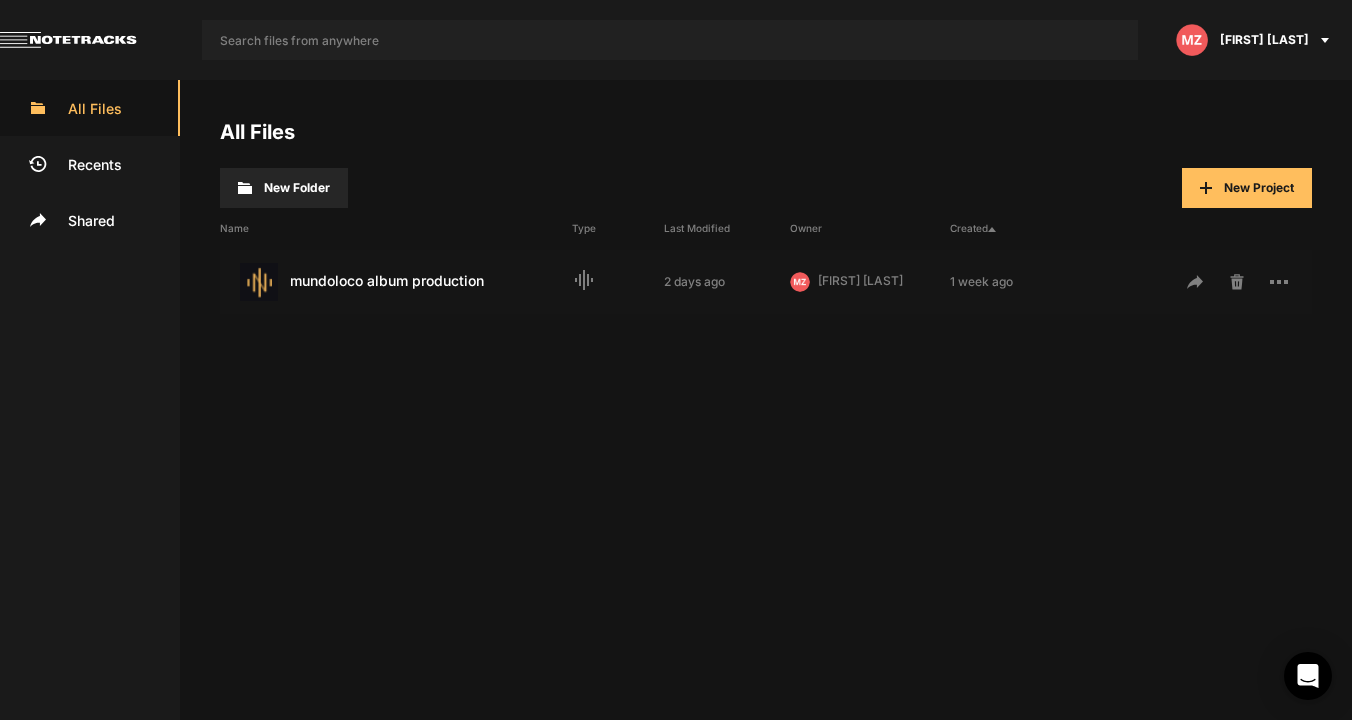 click on "mundoloco album production  Last Modified: 2 days ago" at bounding box center (396, 282) 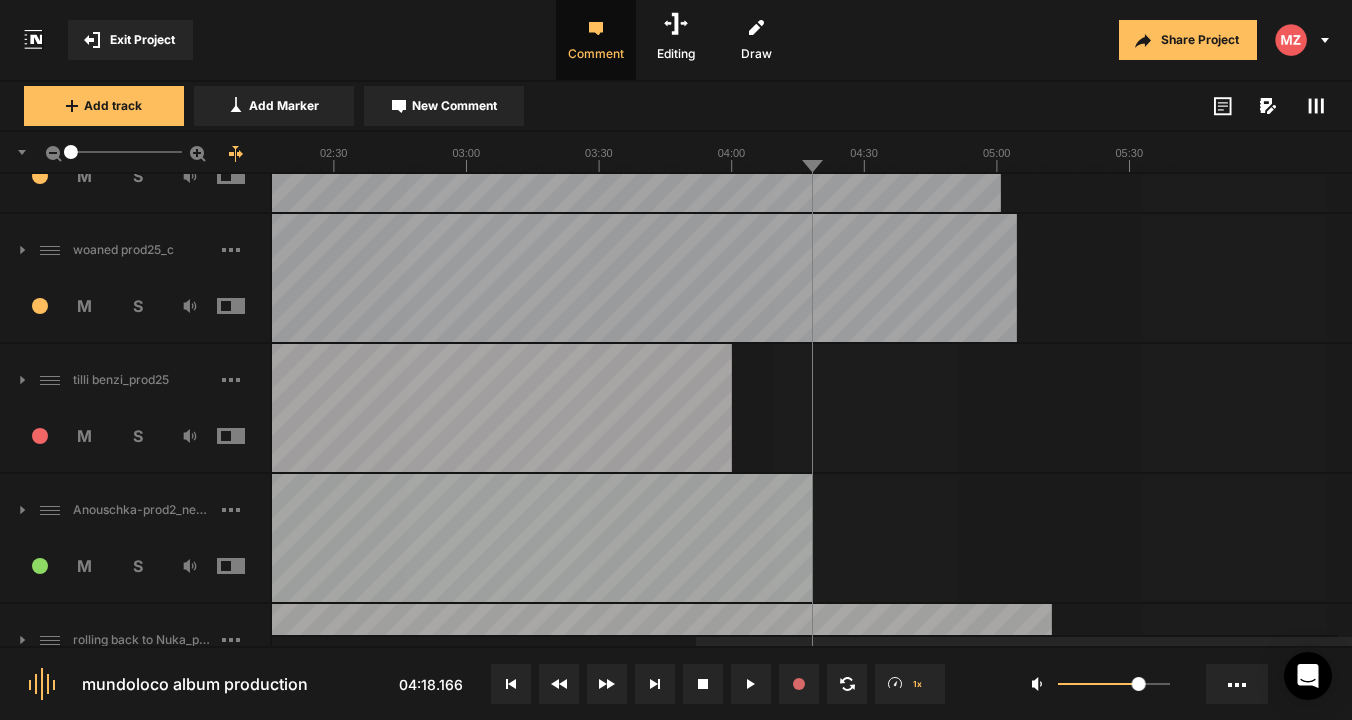 scroll, scrollTop: 1653, scrollLeft: 0, axis: vertical 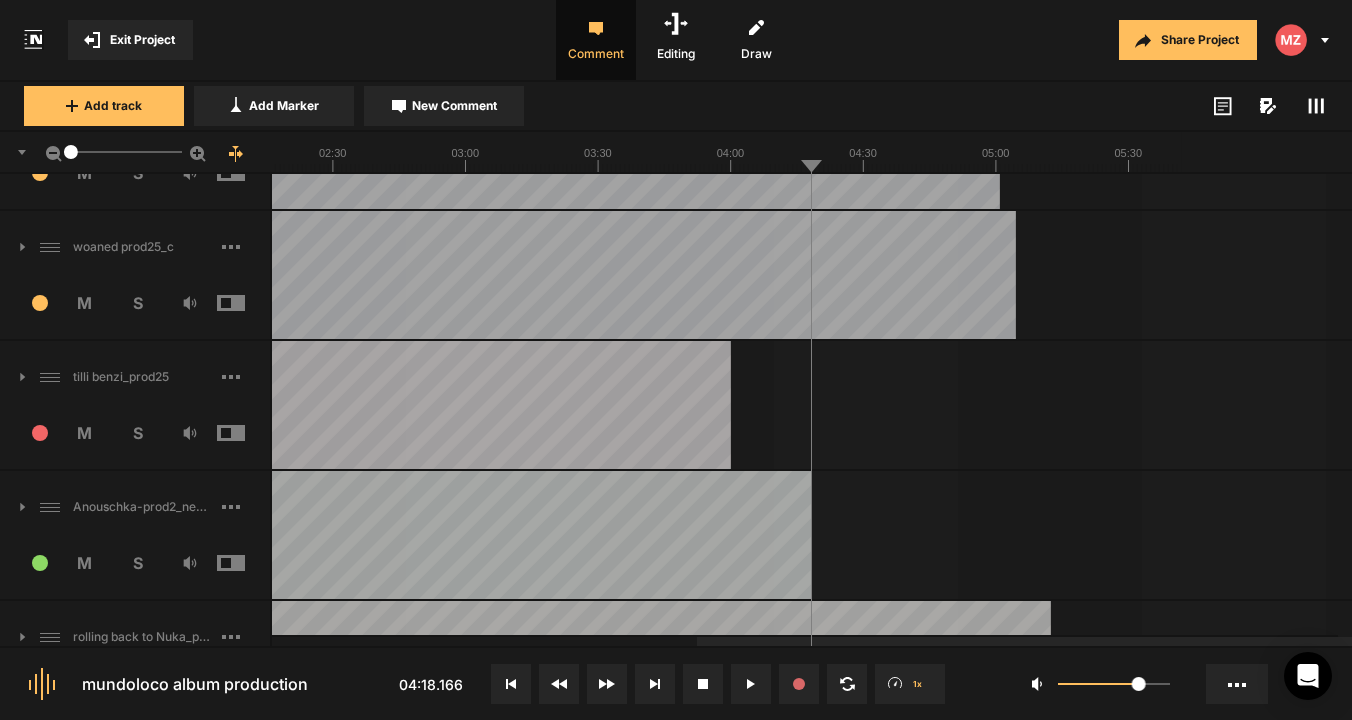 click on "tilli benzi_prod25" at bounding box center [135, 377] 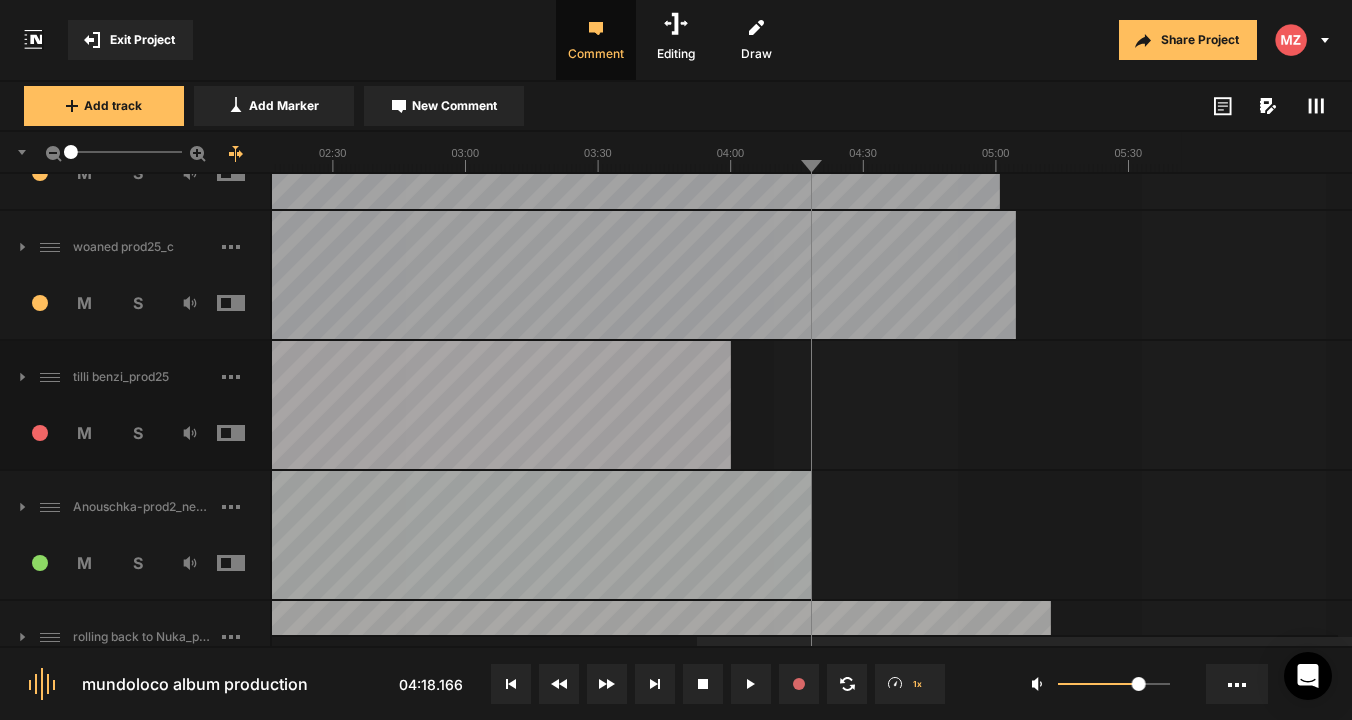 click 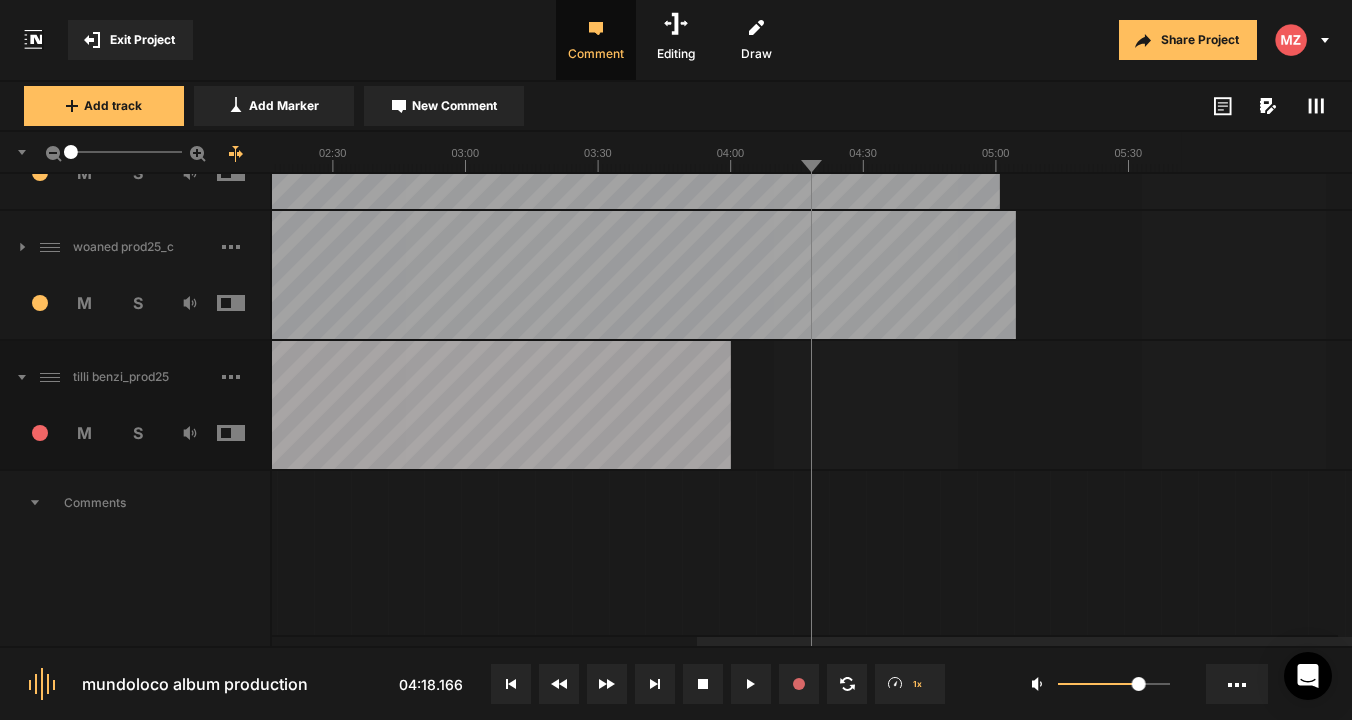 click 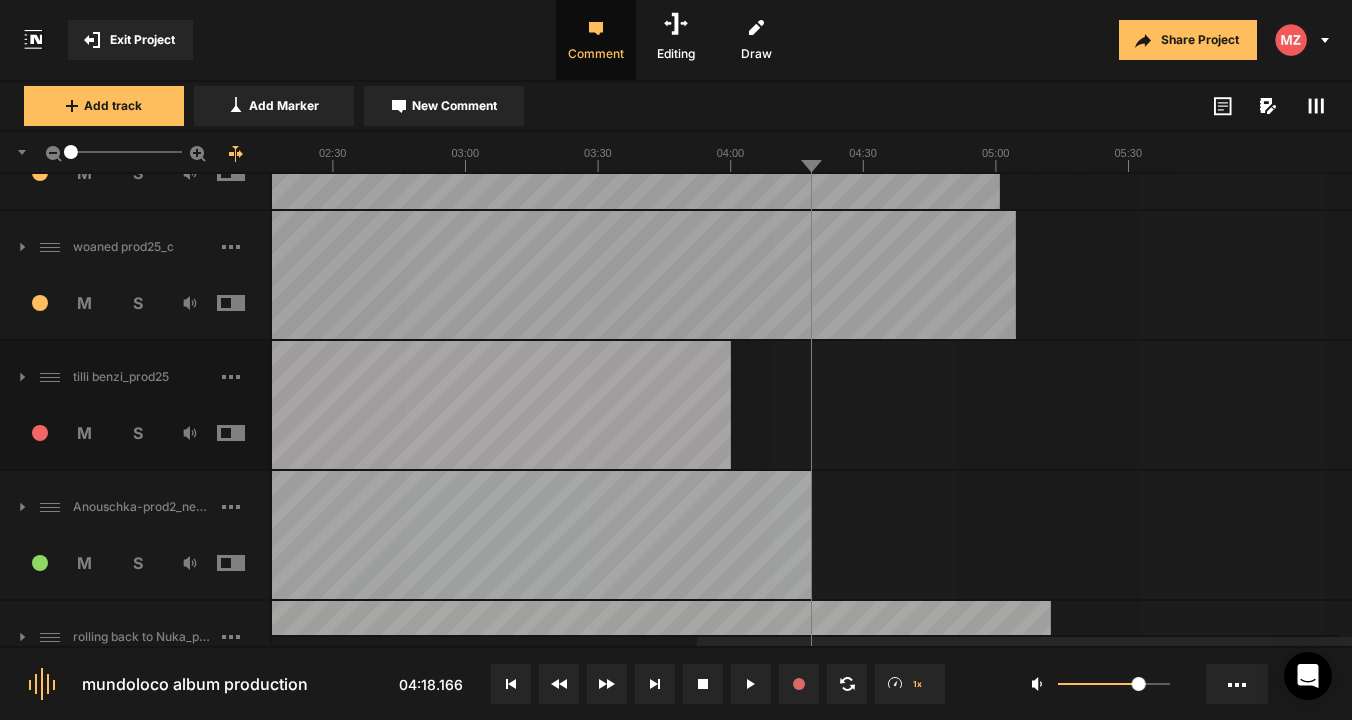 click 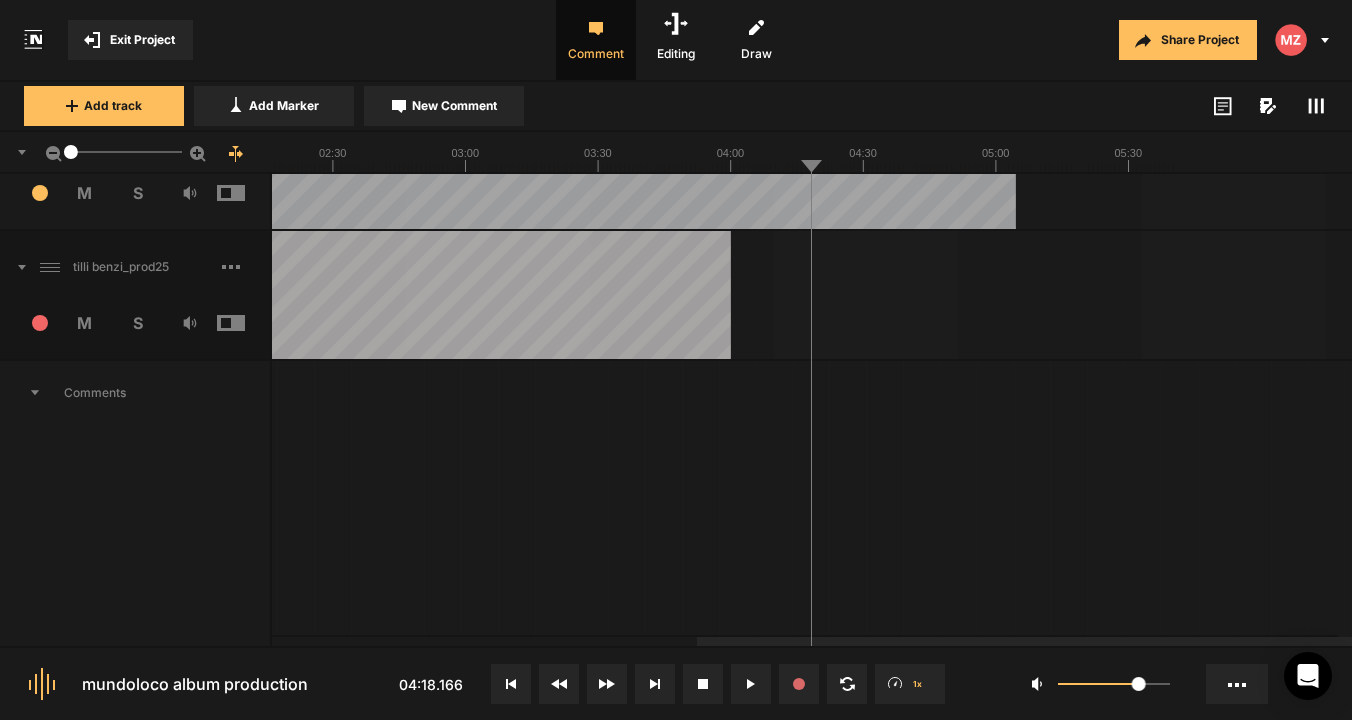 scroll, scrollTop: 1819, scrollLeft: 0, axis: vertical 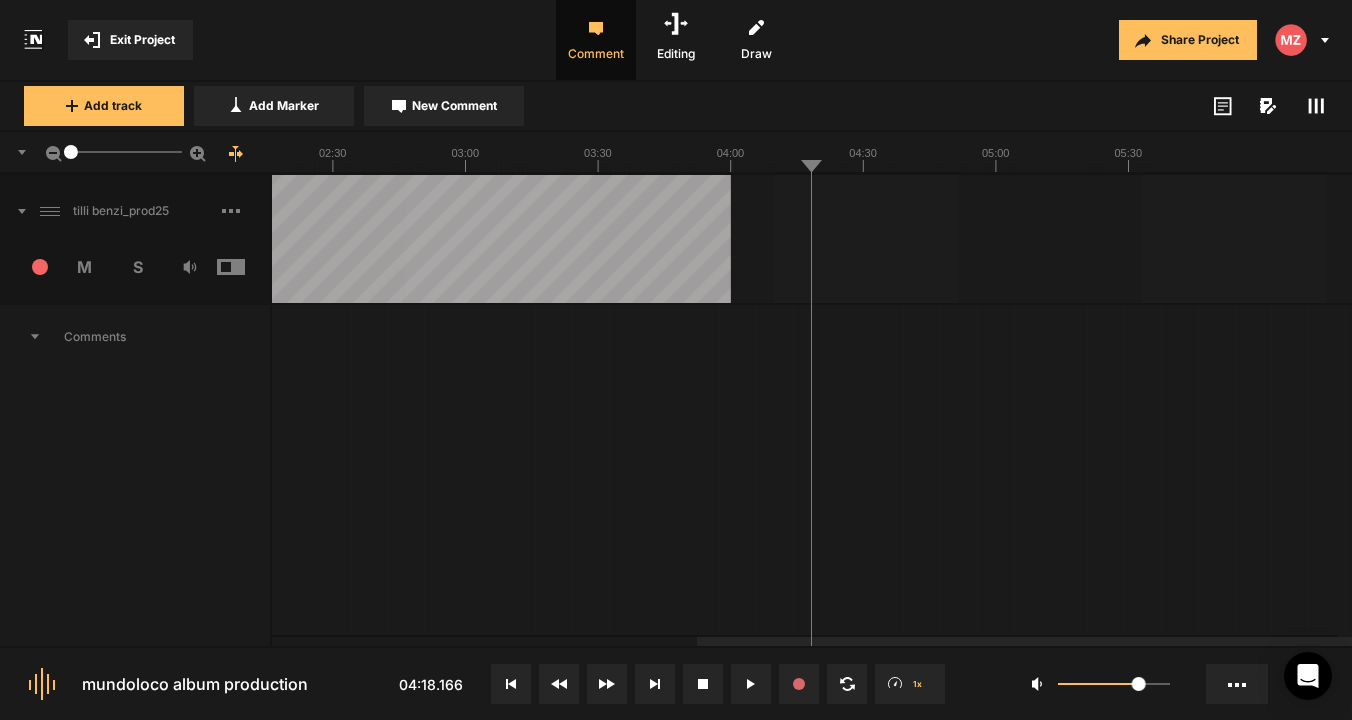 click 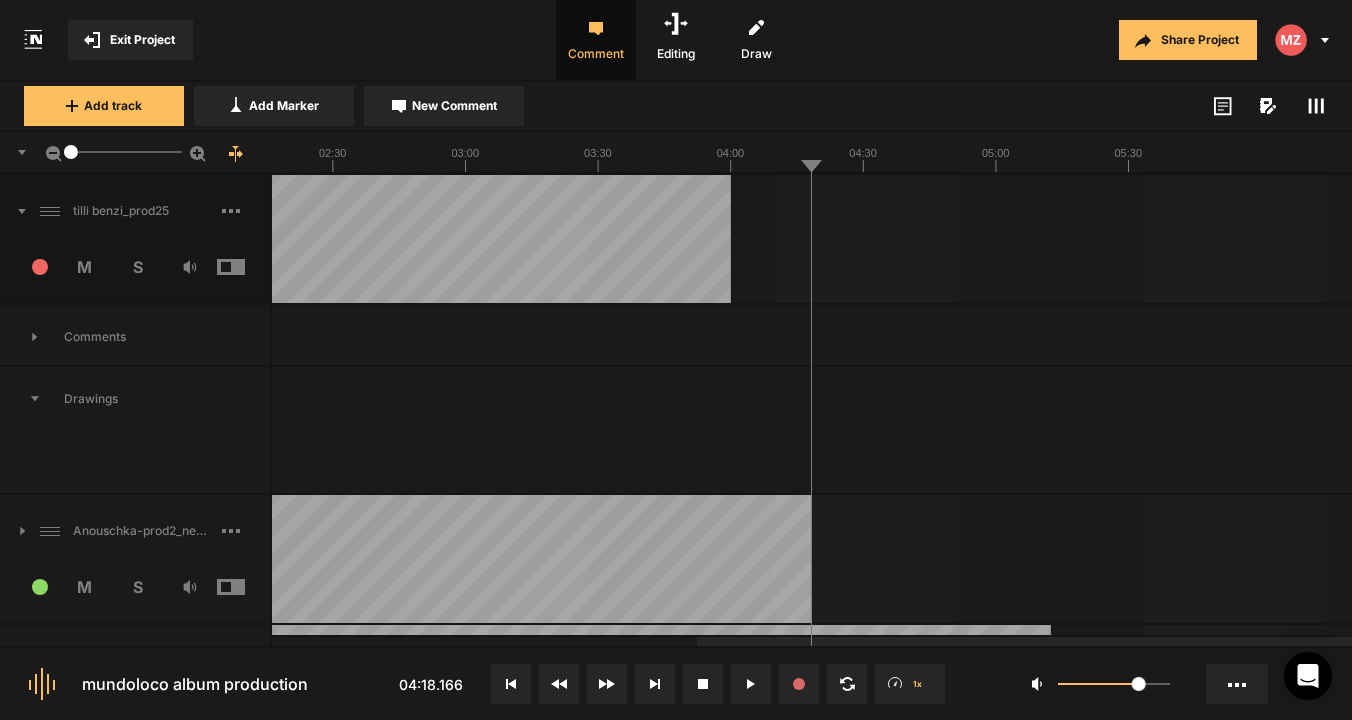 click 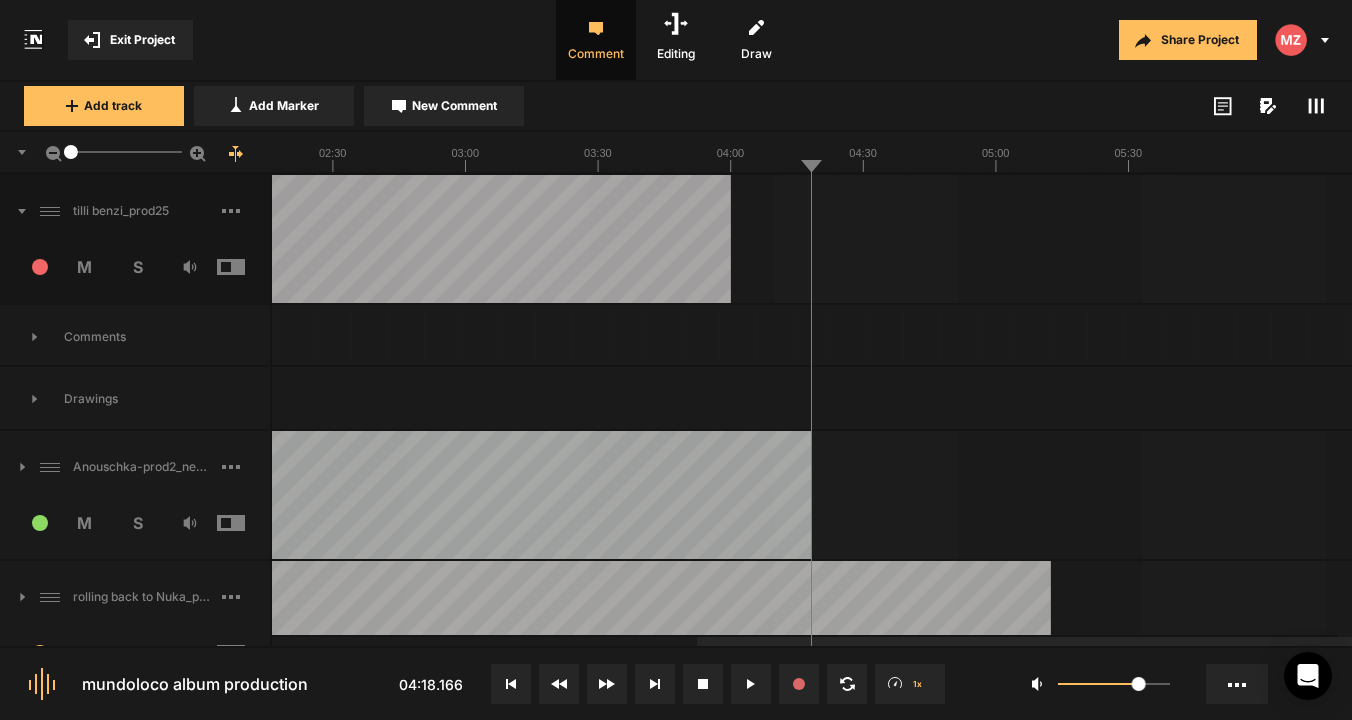 click at bounding box center [13, 211] 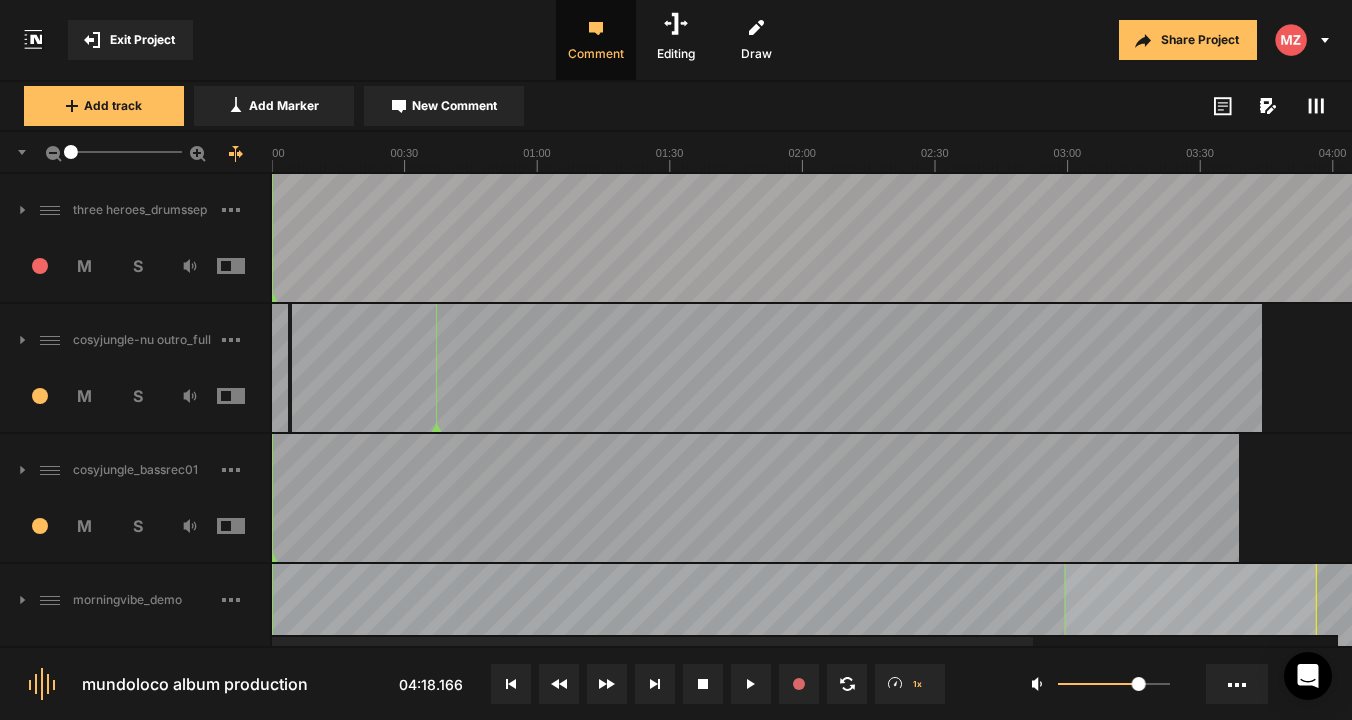 scroll, scrollTop: 0, scrollLeft: 0, axis: both 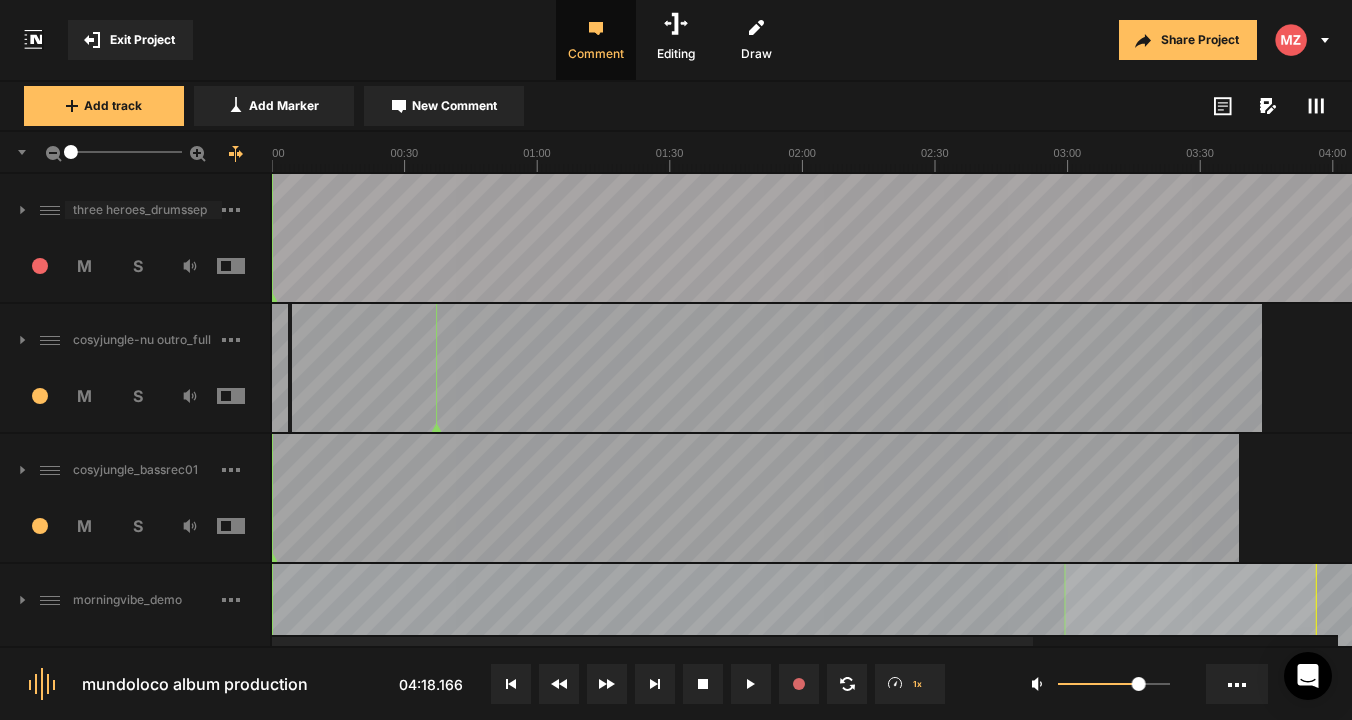 click on "three heroes_drumssep" at bounding box center [135, 210] 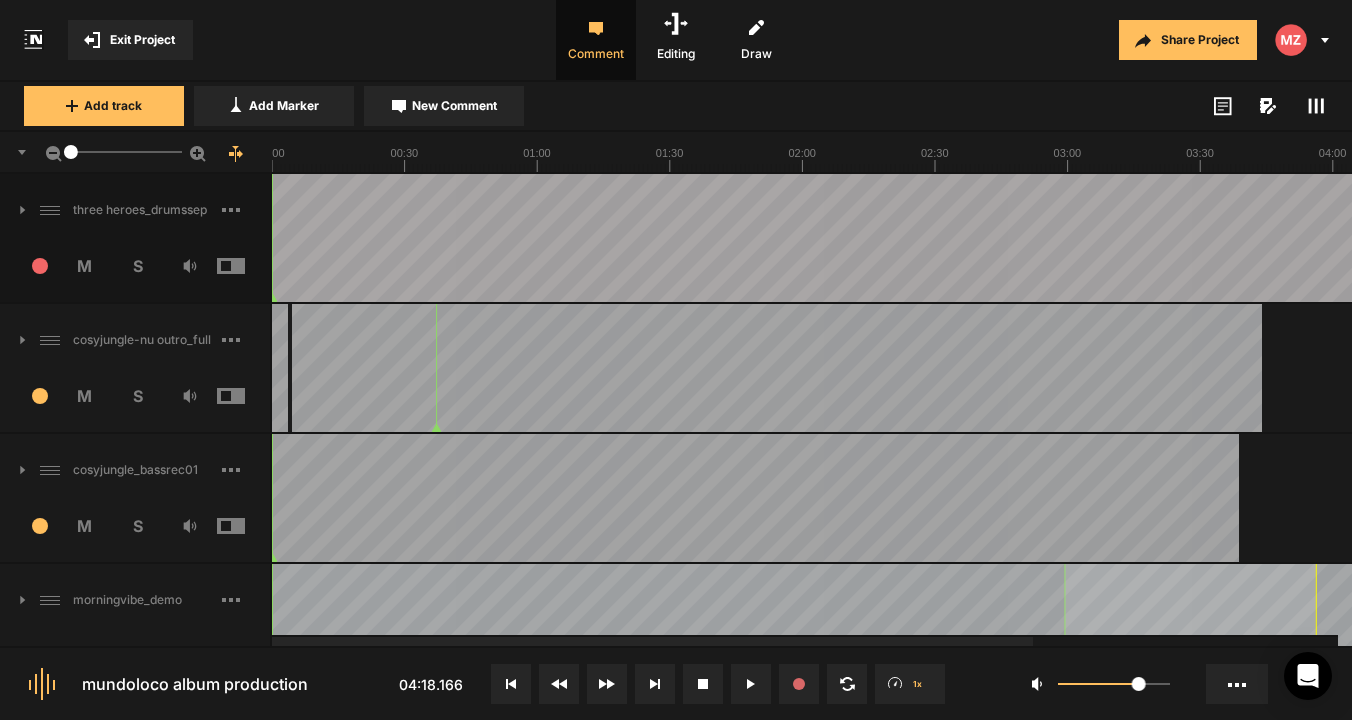 click on "1 M S" at bounding box center (135, 272) 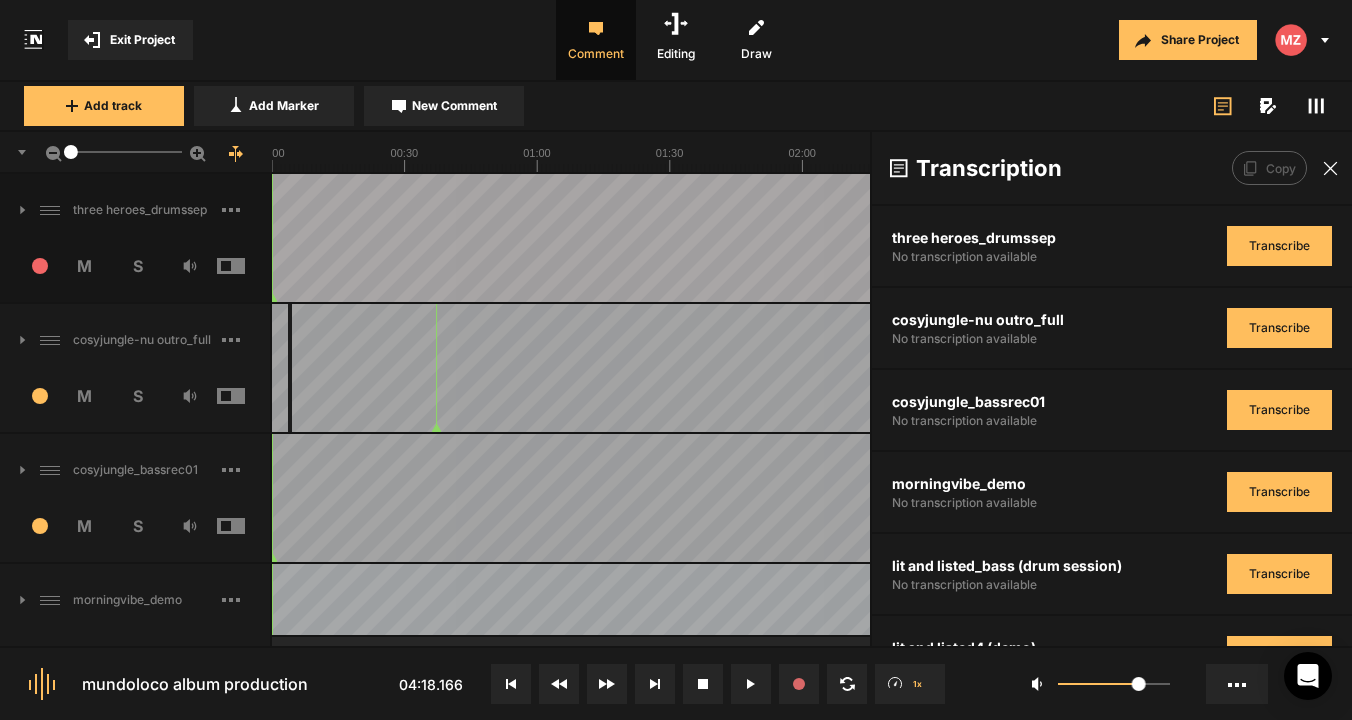 click 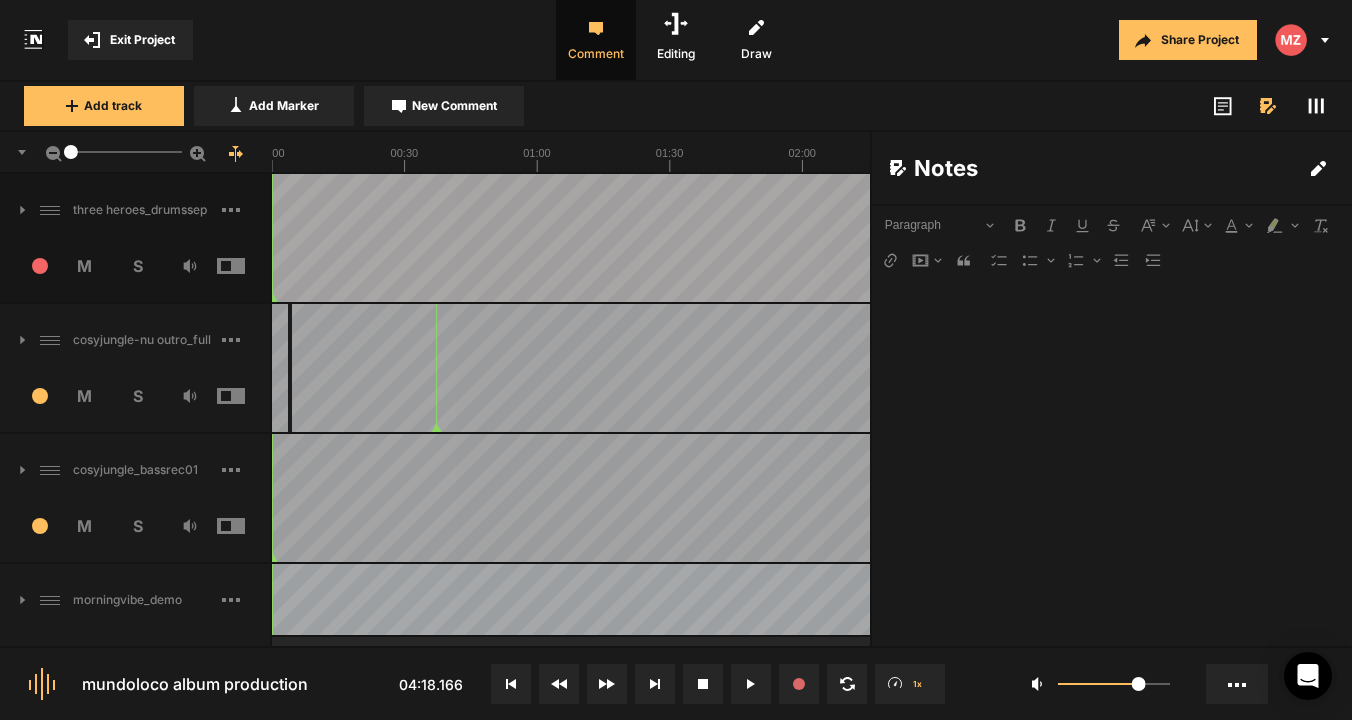 click 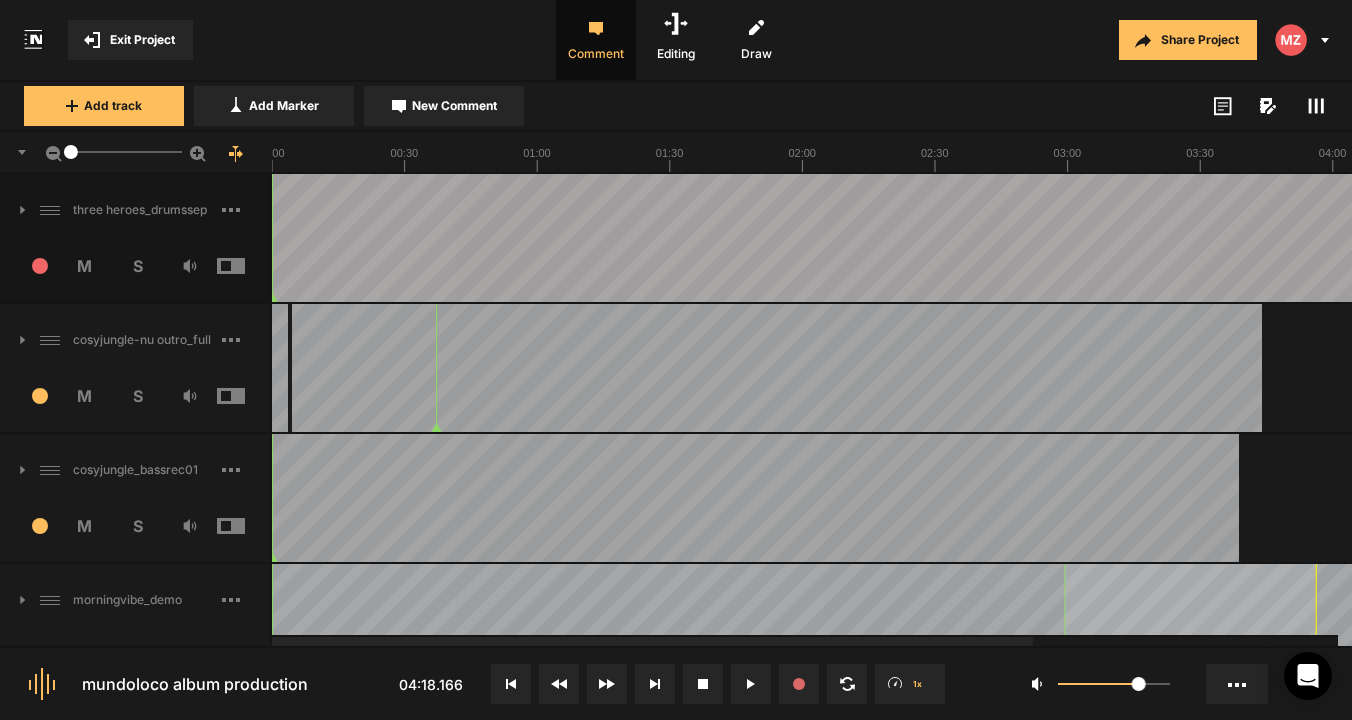 click 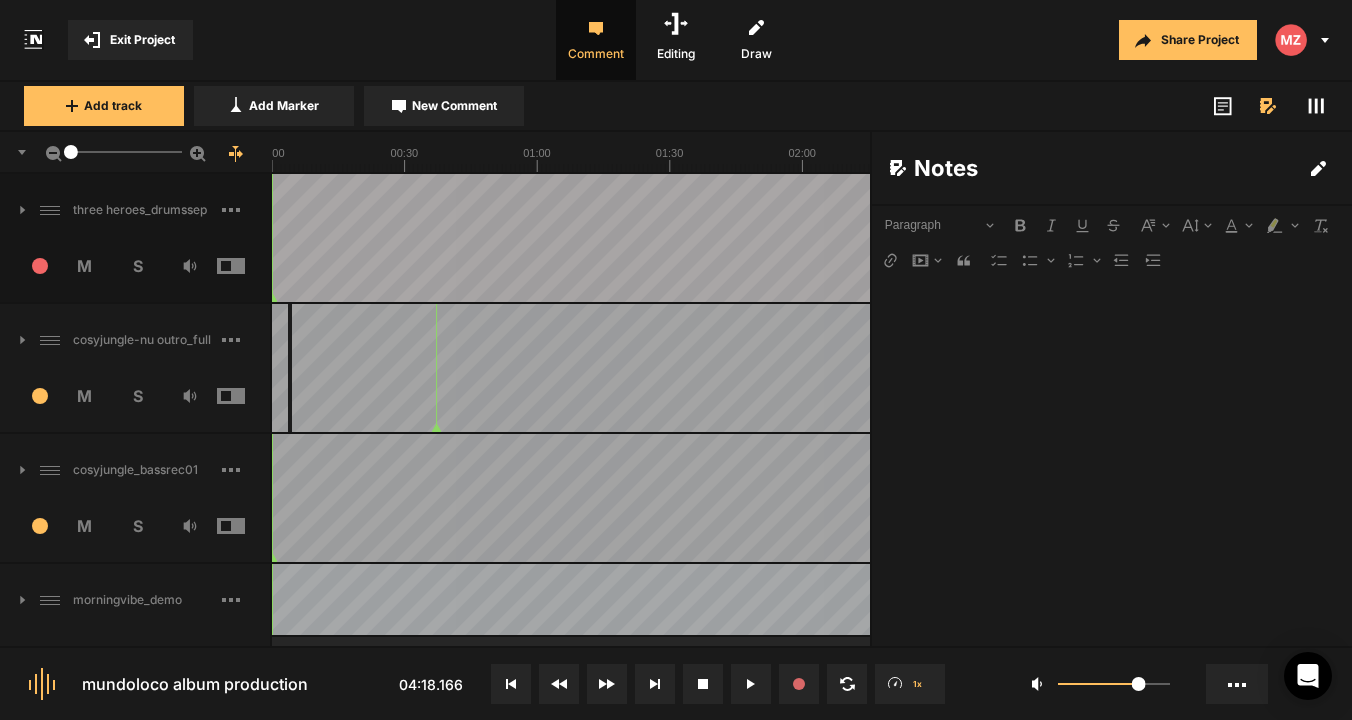 click 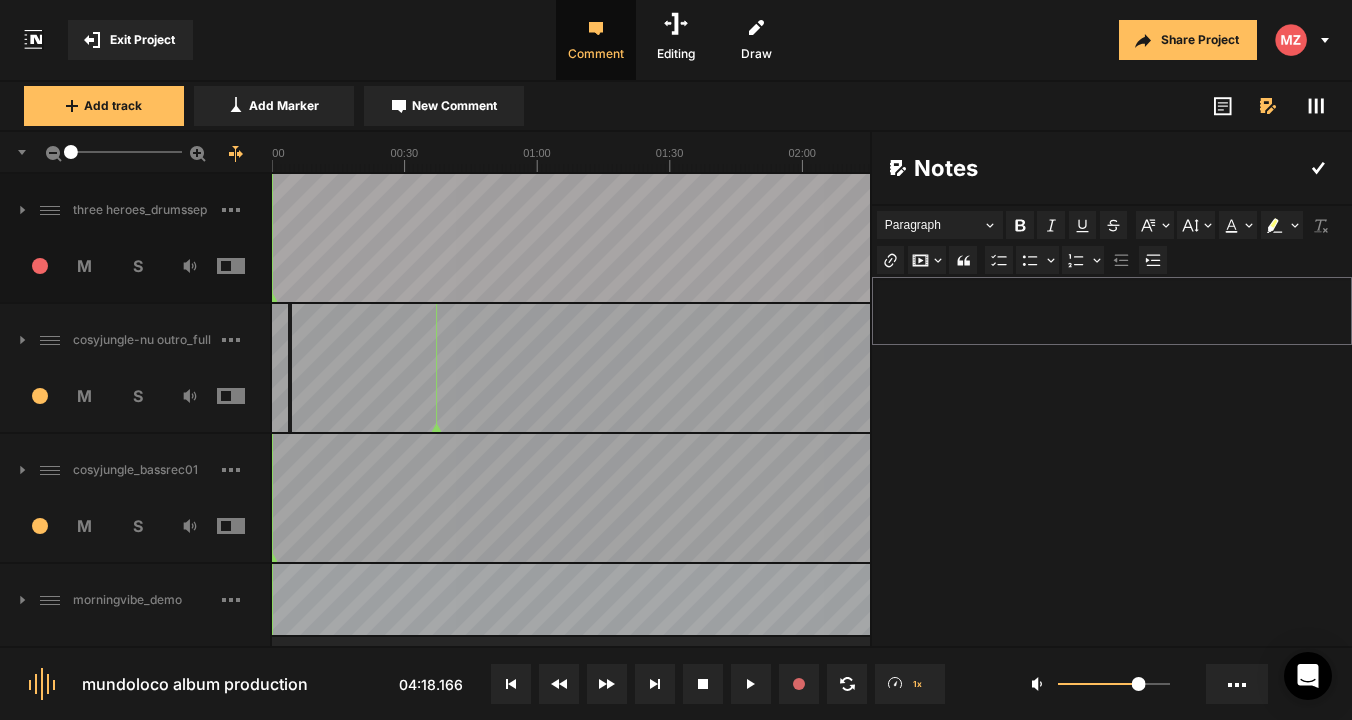 type 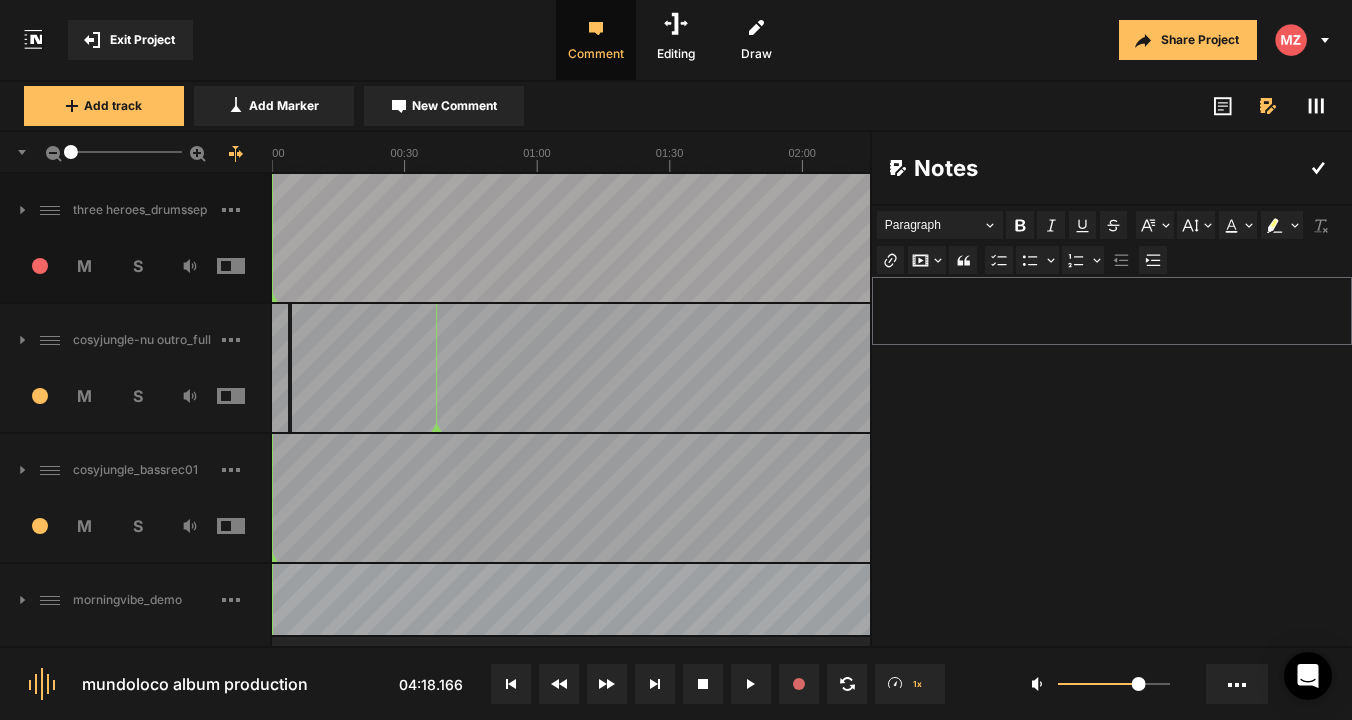 click 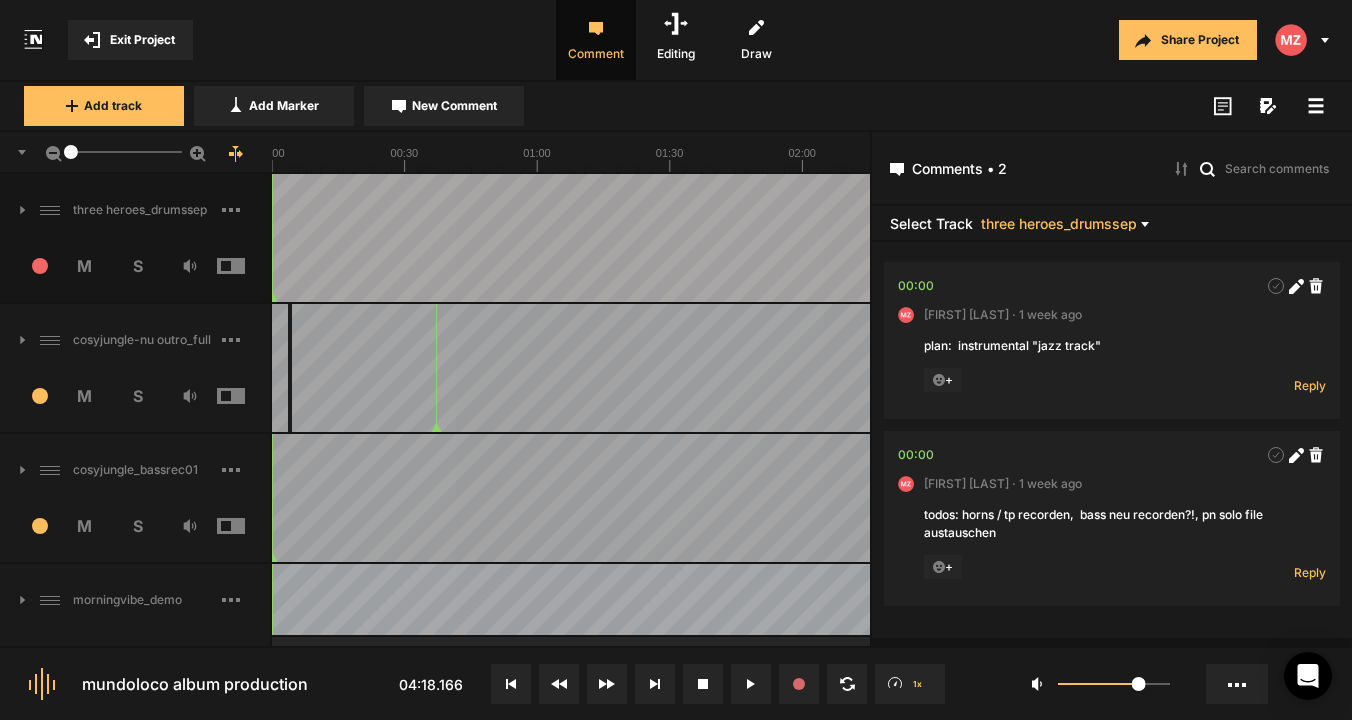 click 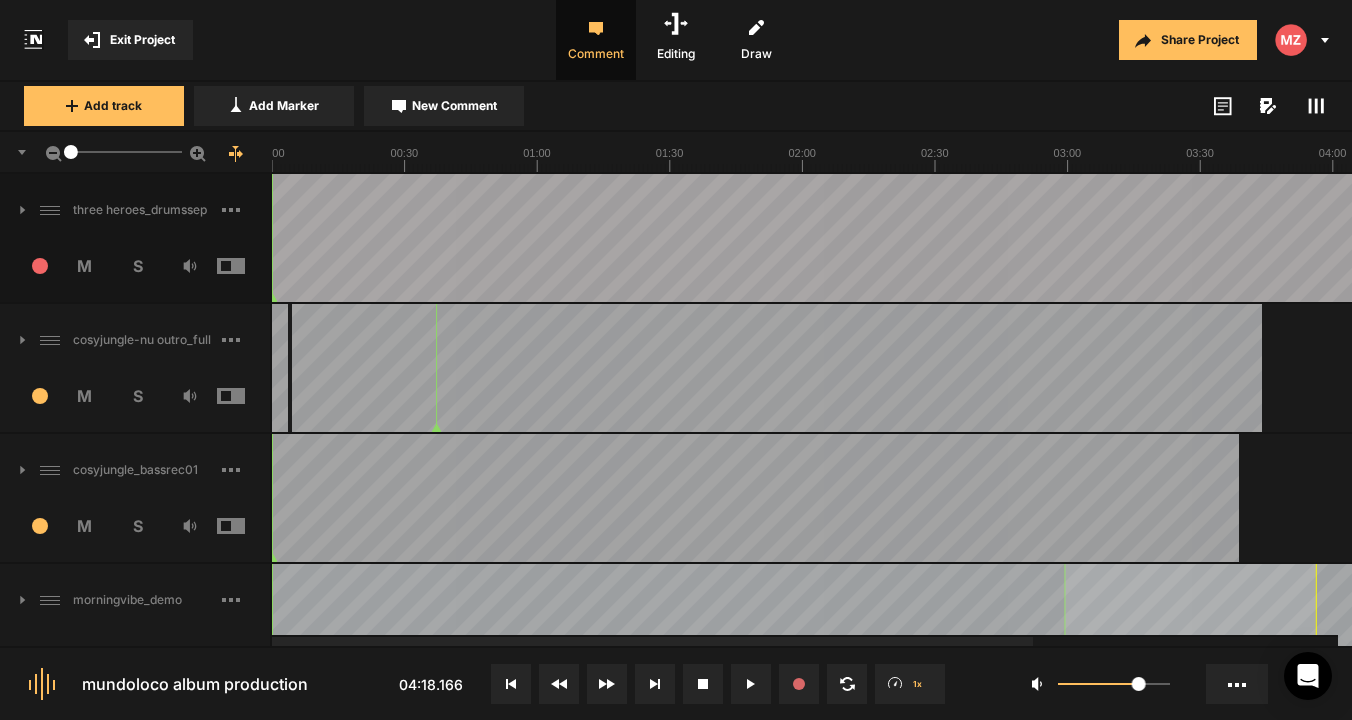 click 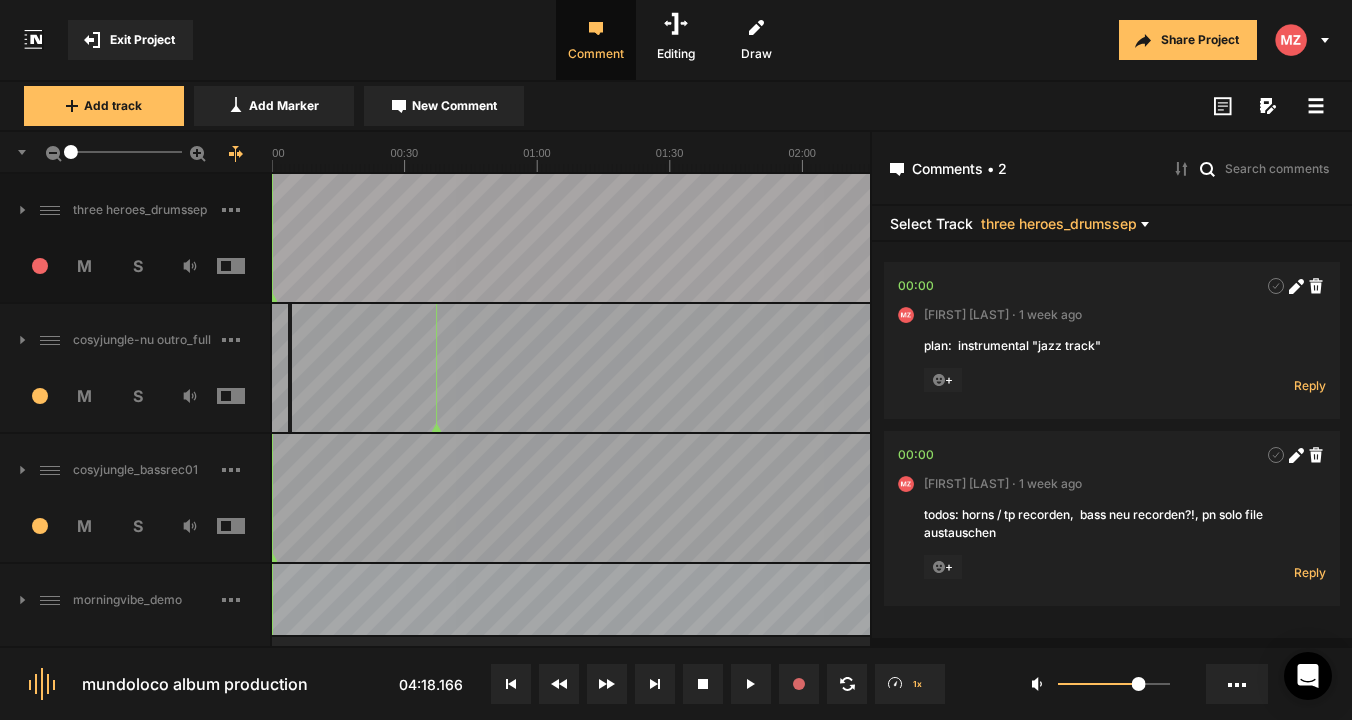 click 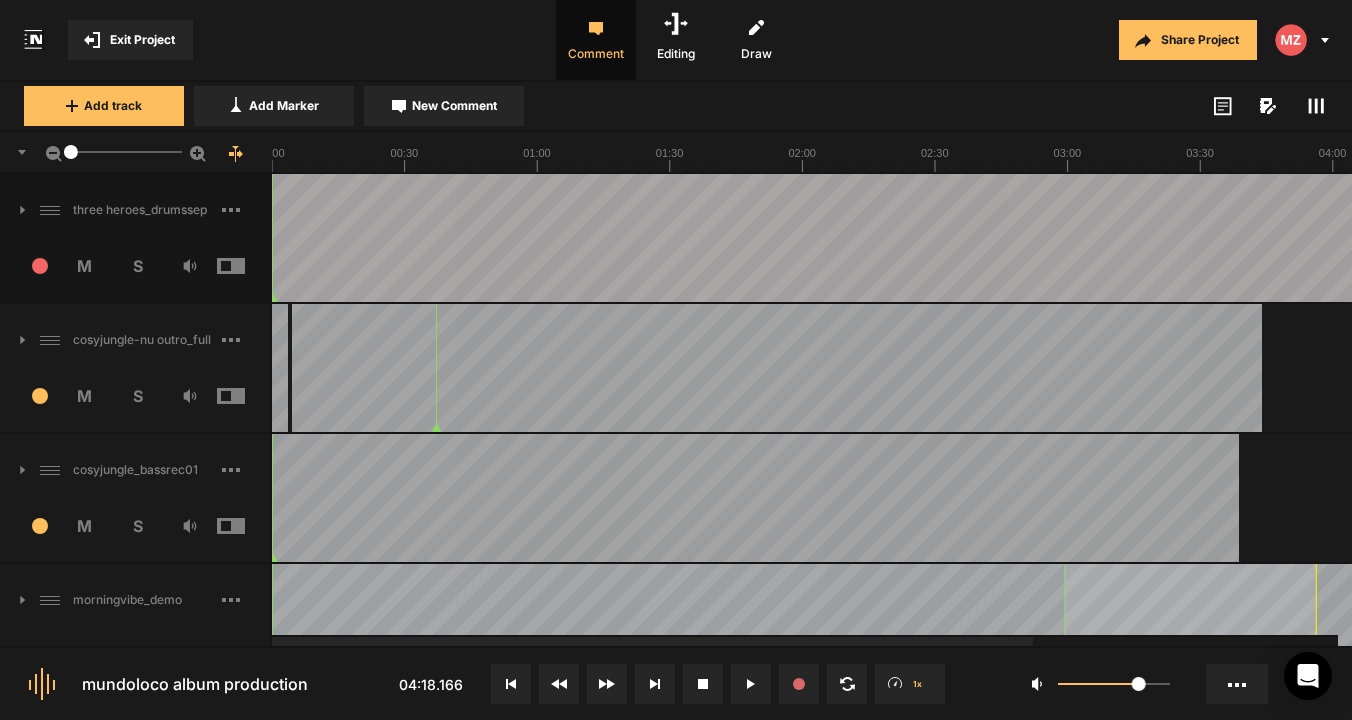 click 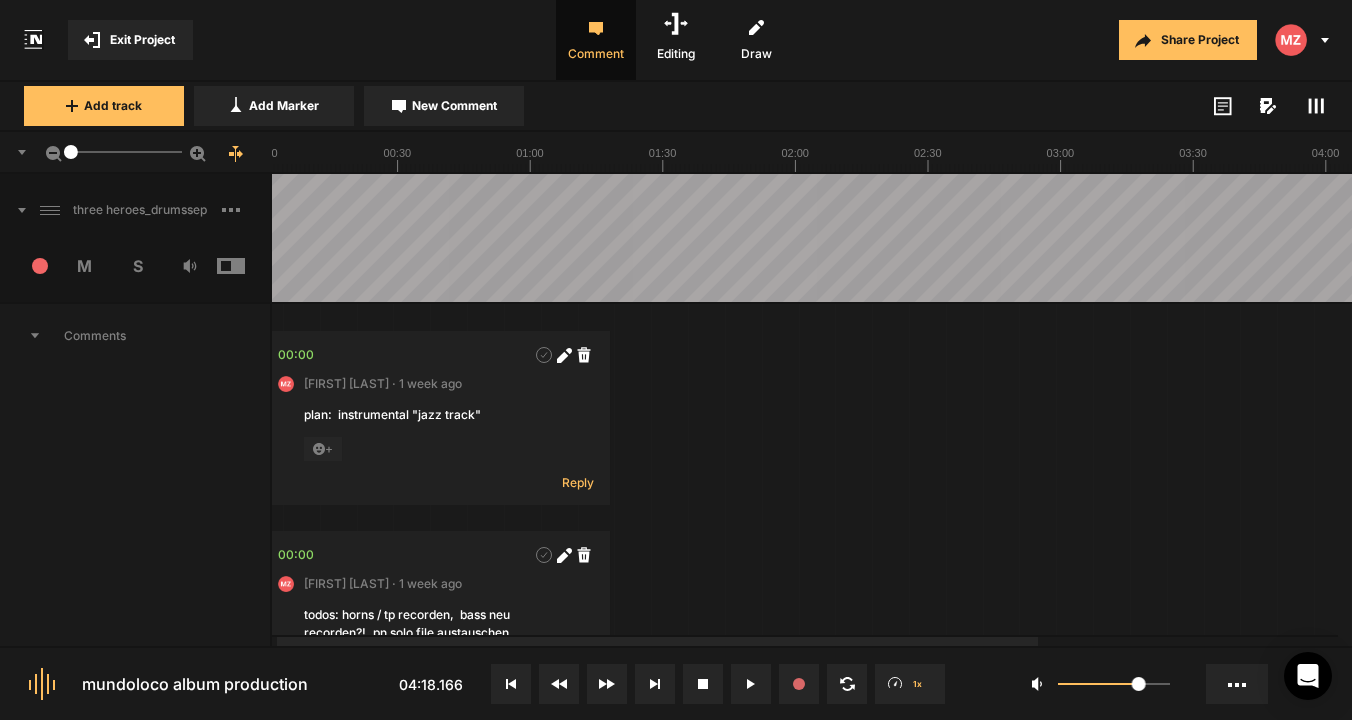 scroll, scrollTop: 0, scrollLeft: 0, axis: both 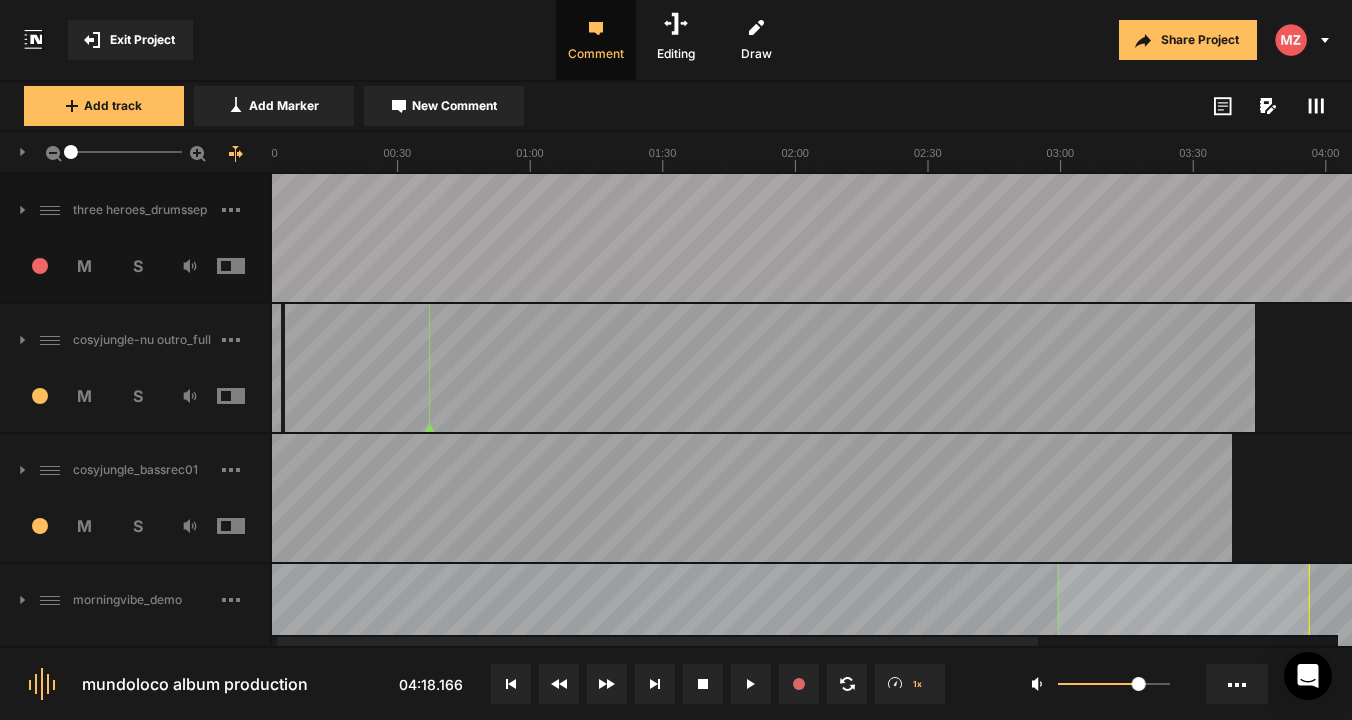 click 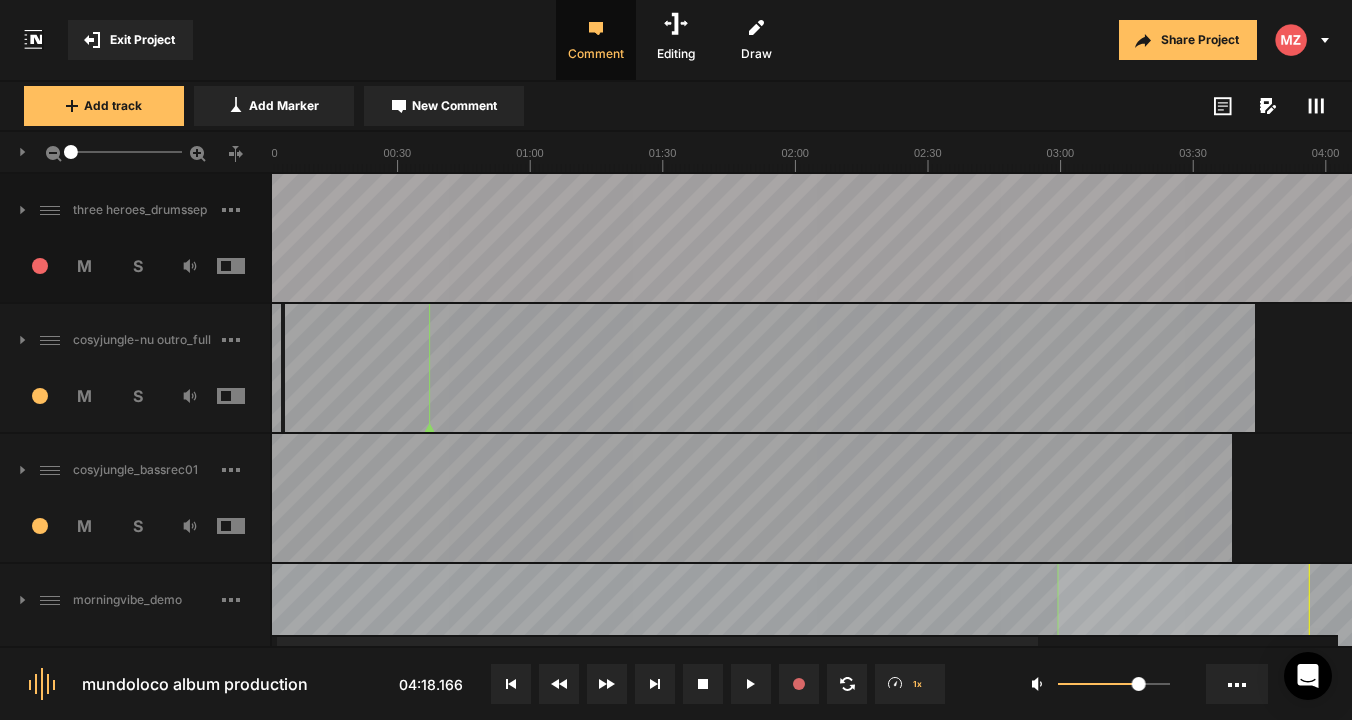 click 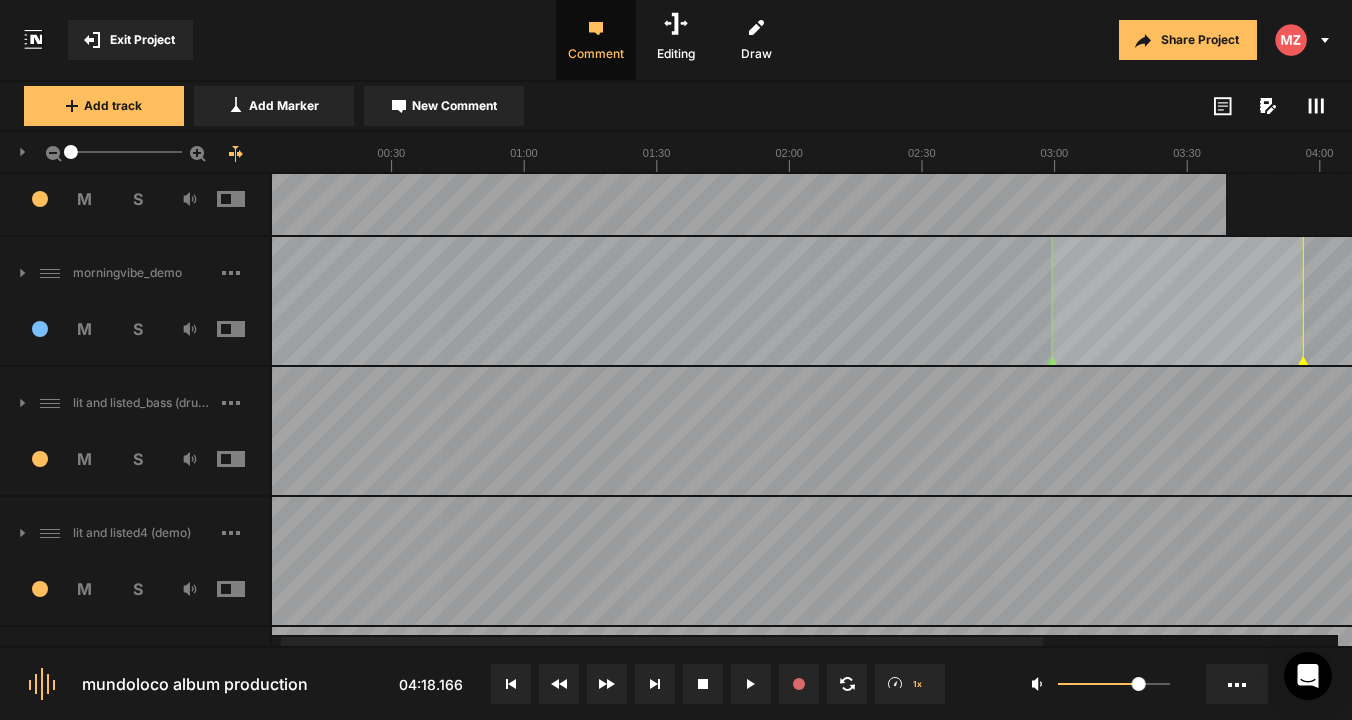 scroll, scrollTop: 342, scrollLeft: 0, axis: vertical 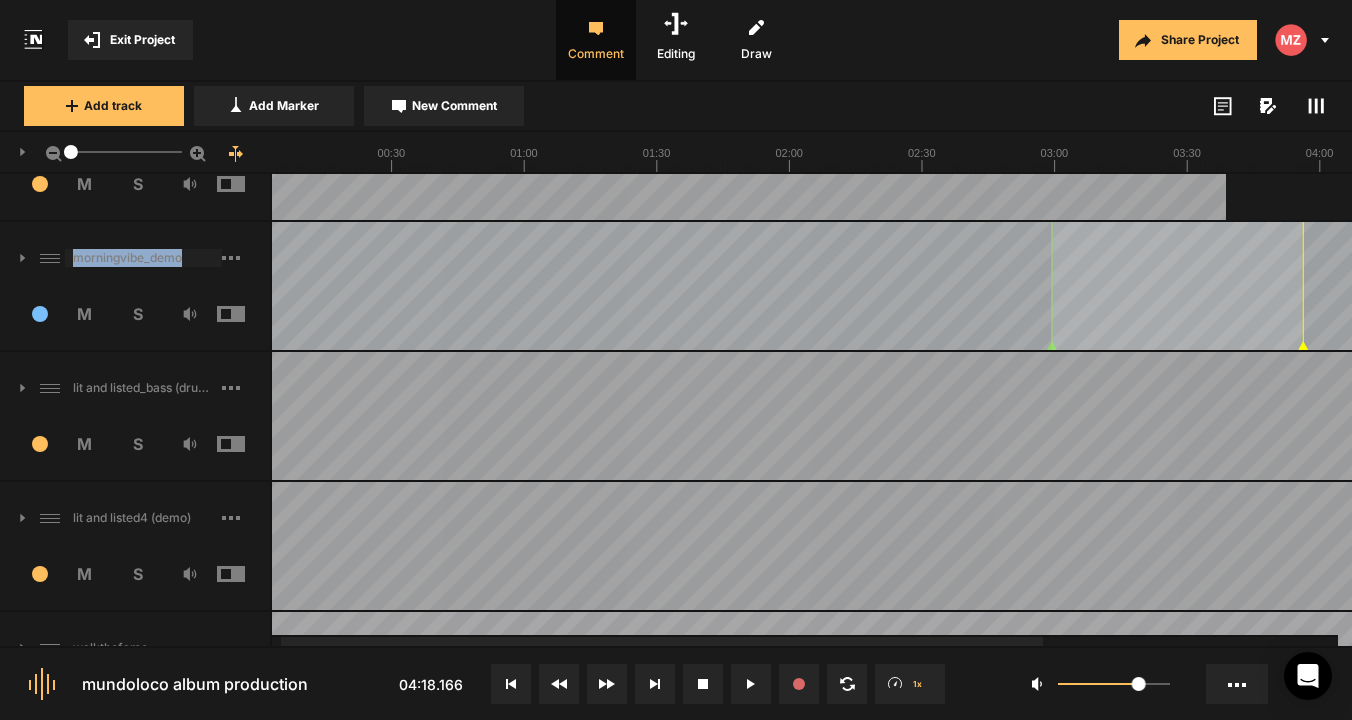 drag, startPoint x: 157, startPoint y: 240, endPoint x: 137, endPoint y: 387, distance: 148.35431 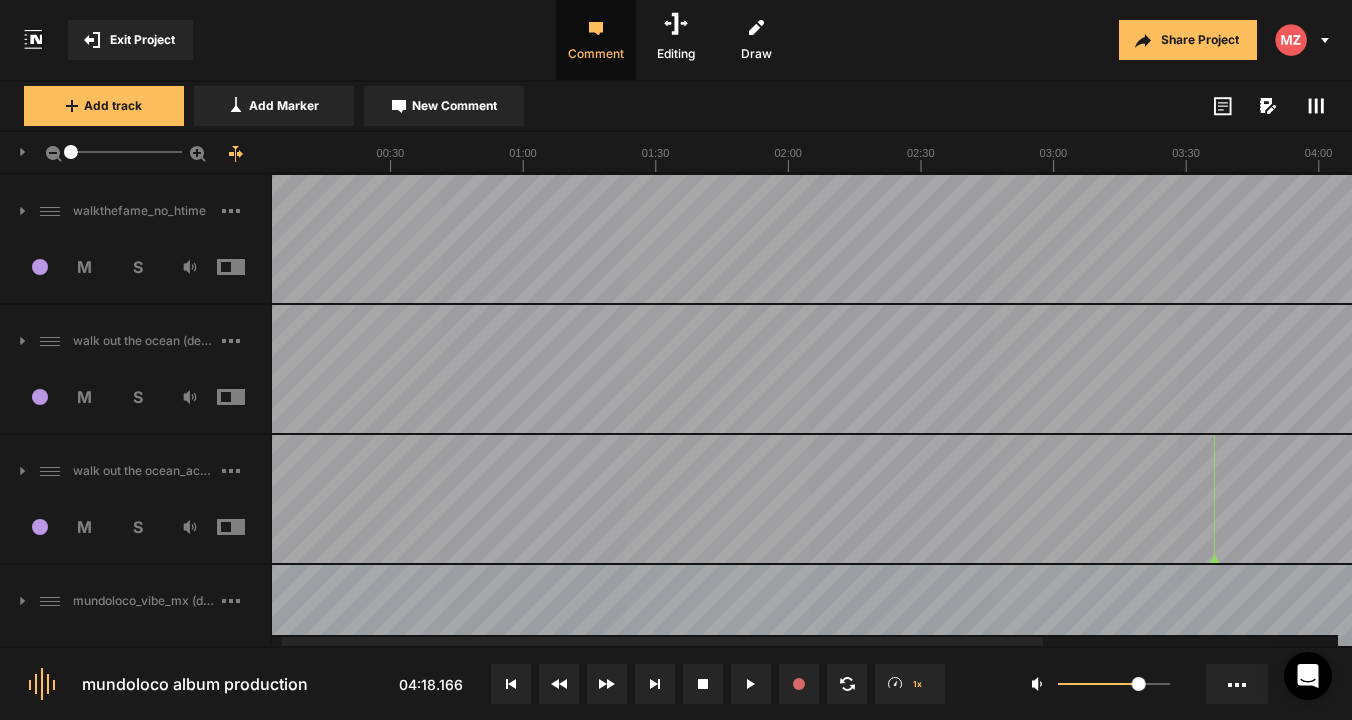 scroll, scrollTop: 925, scrollLeft: 0, axis: vertical 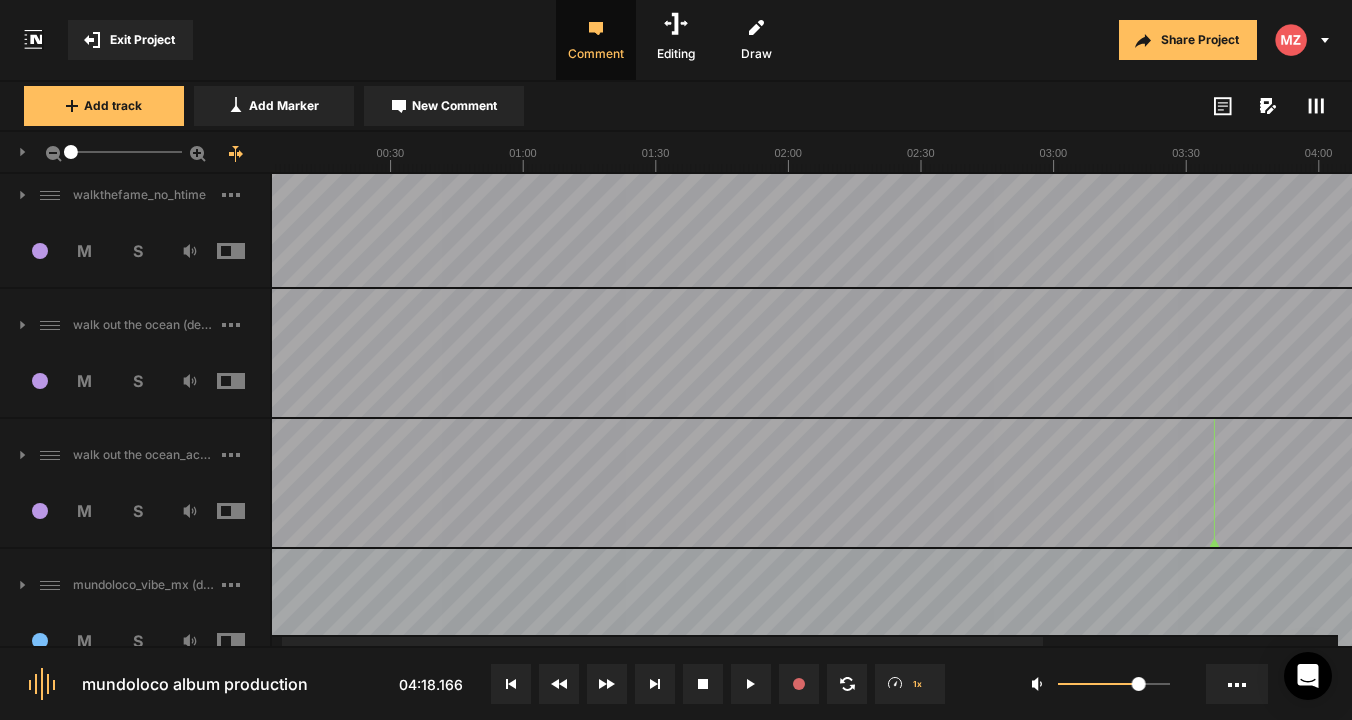 click on "9" at bounding box center (32, 381) 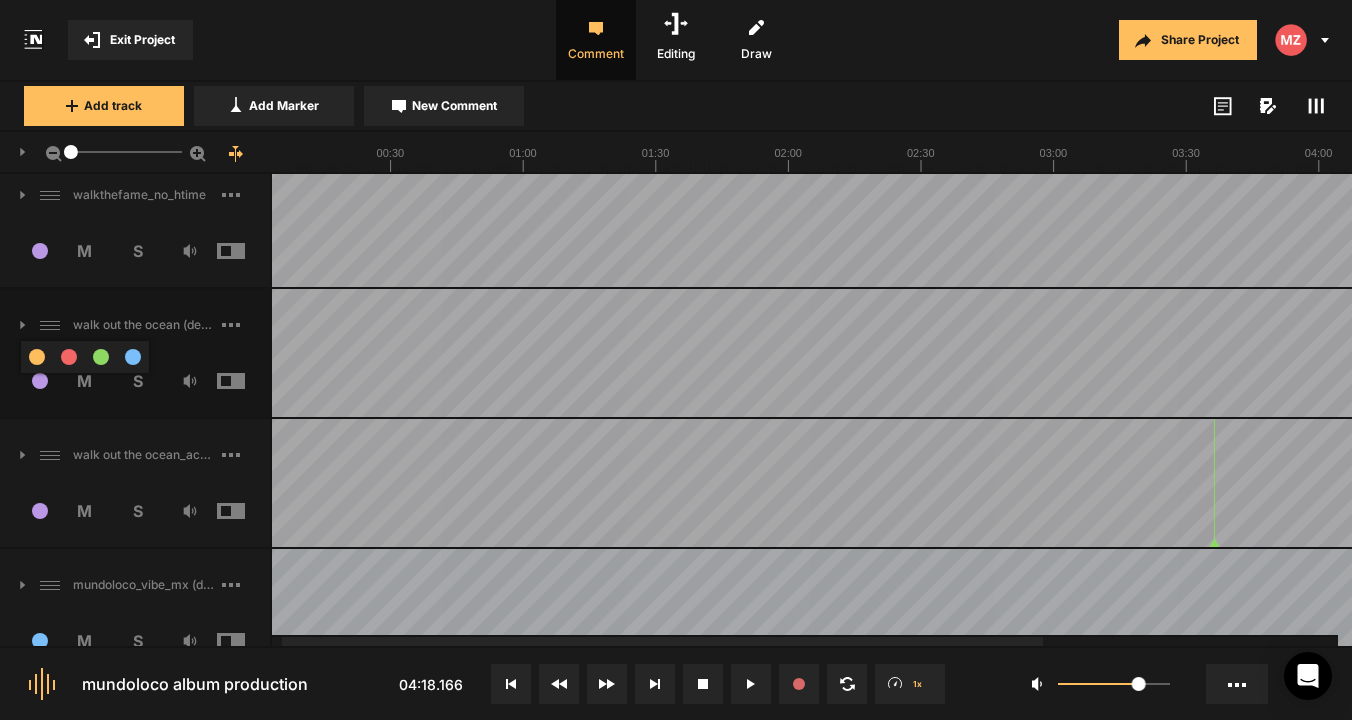 click at bounding box center (69, 357) 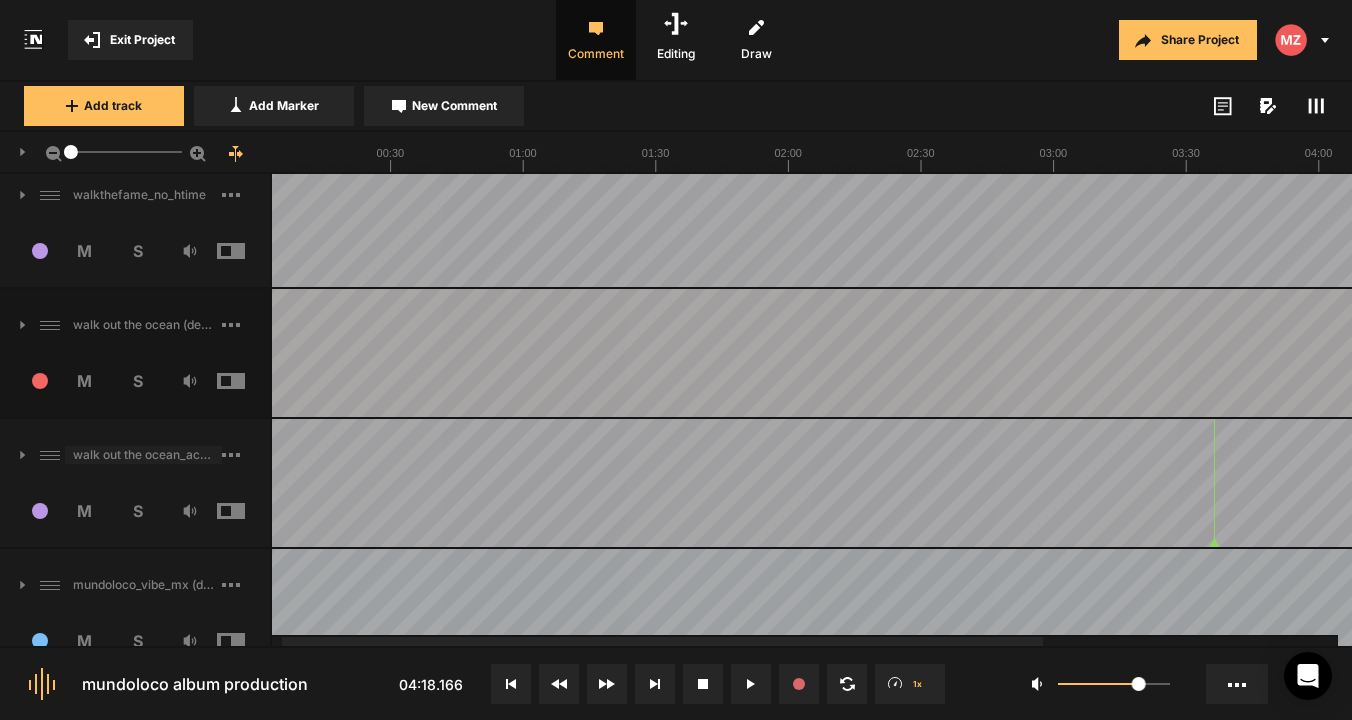 click on "walk out the ocean_acprod (drum session)" at bounding box center (143, 455) 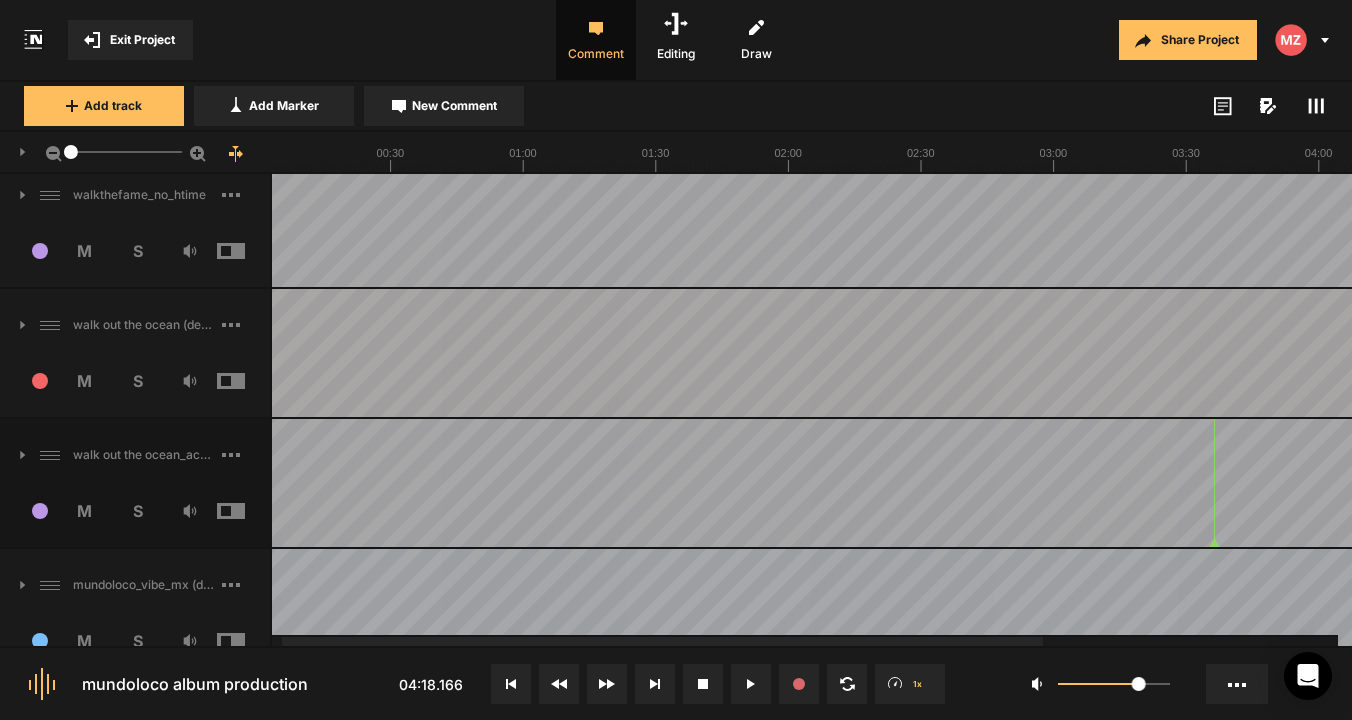 click on "10" at bounding box center (32, 511) 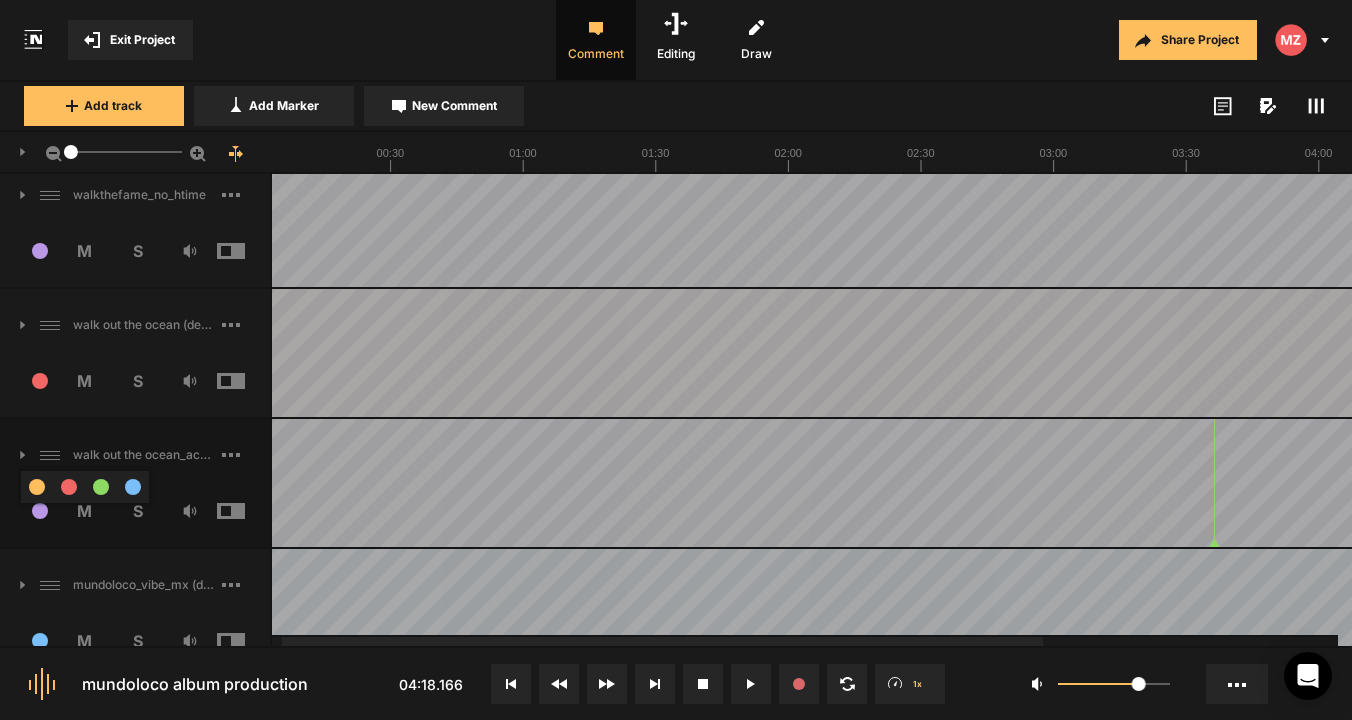 click at bounding box center (69, 487) 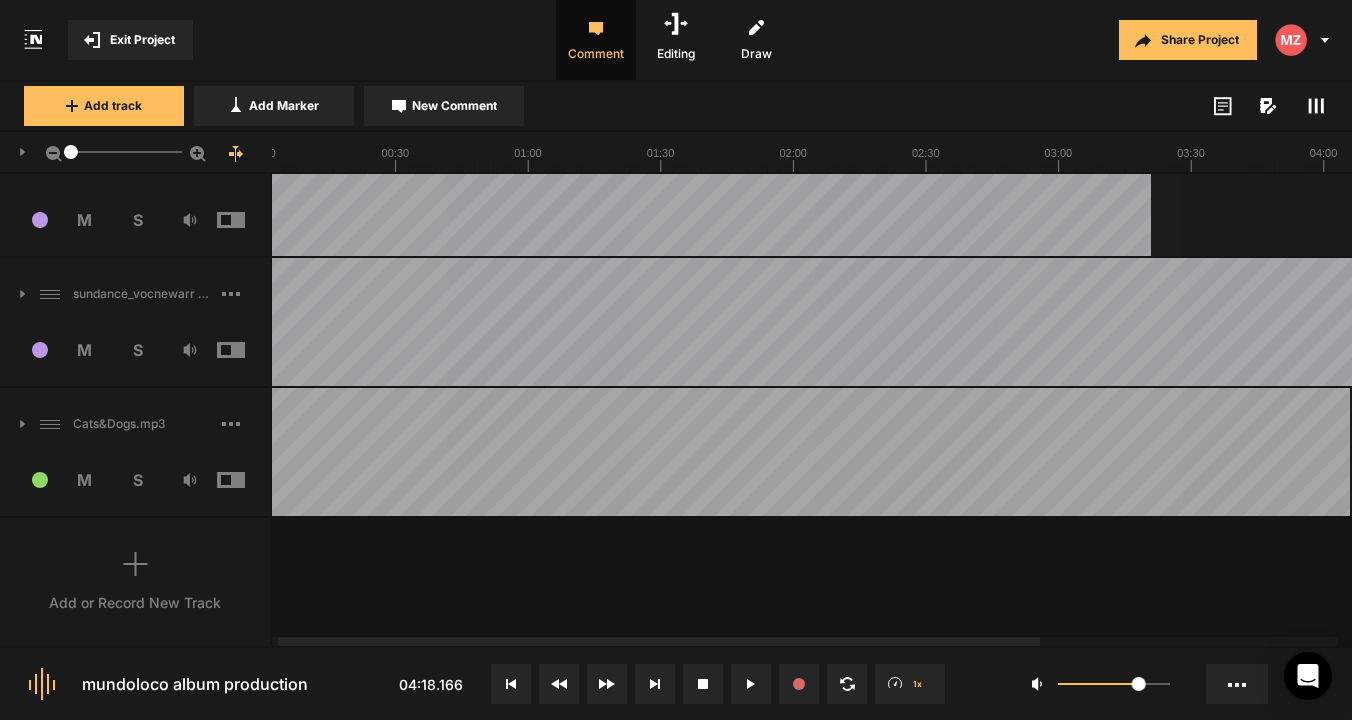 scroll, scrollTop: 2256, scrollLeft: 0, axis: vertical 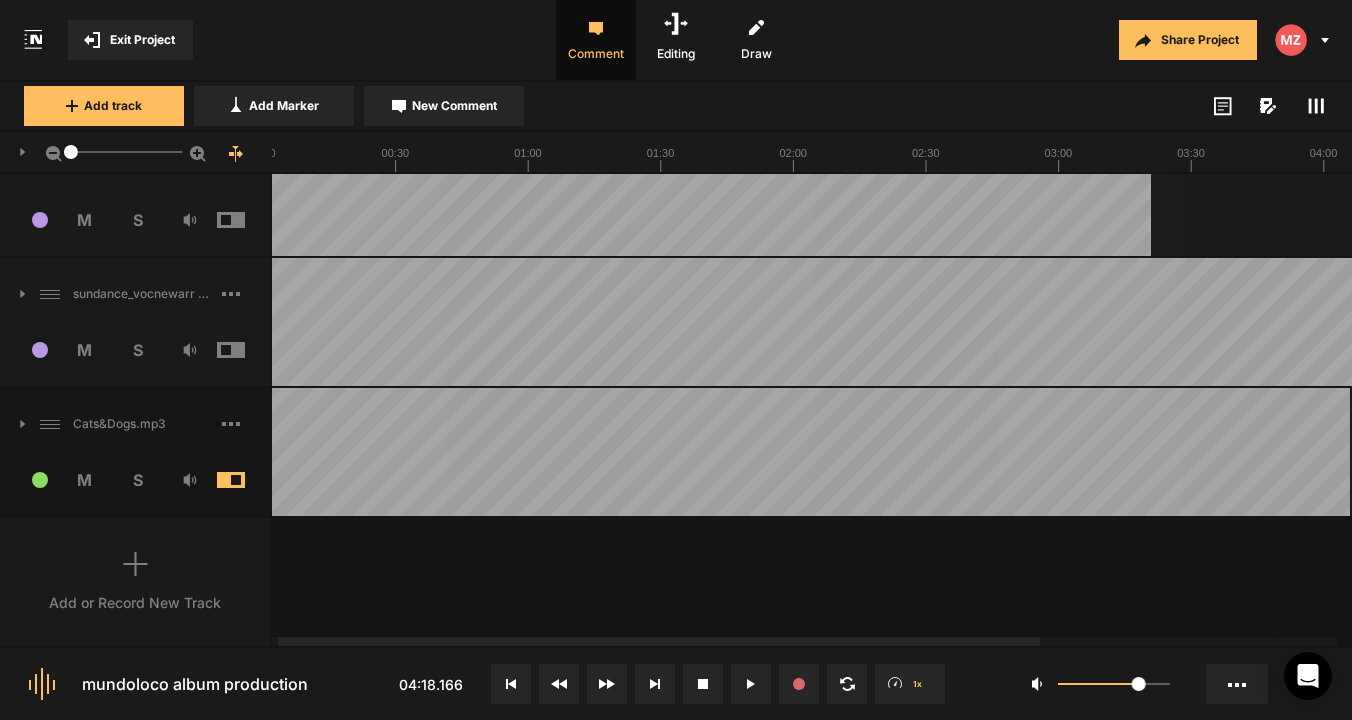 click at bounding box center (246, 480) 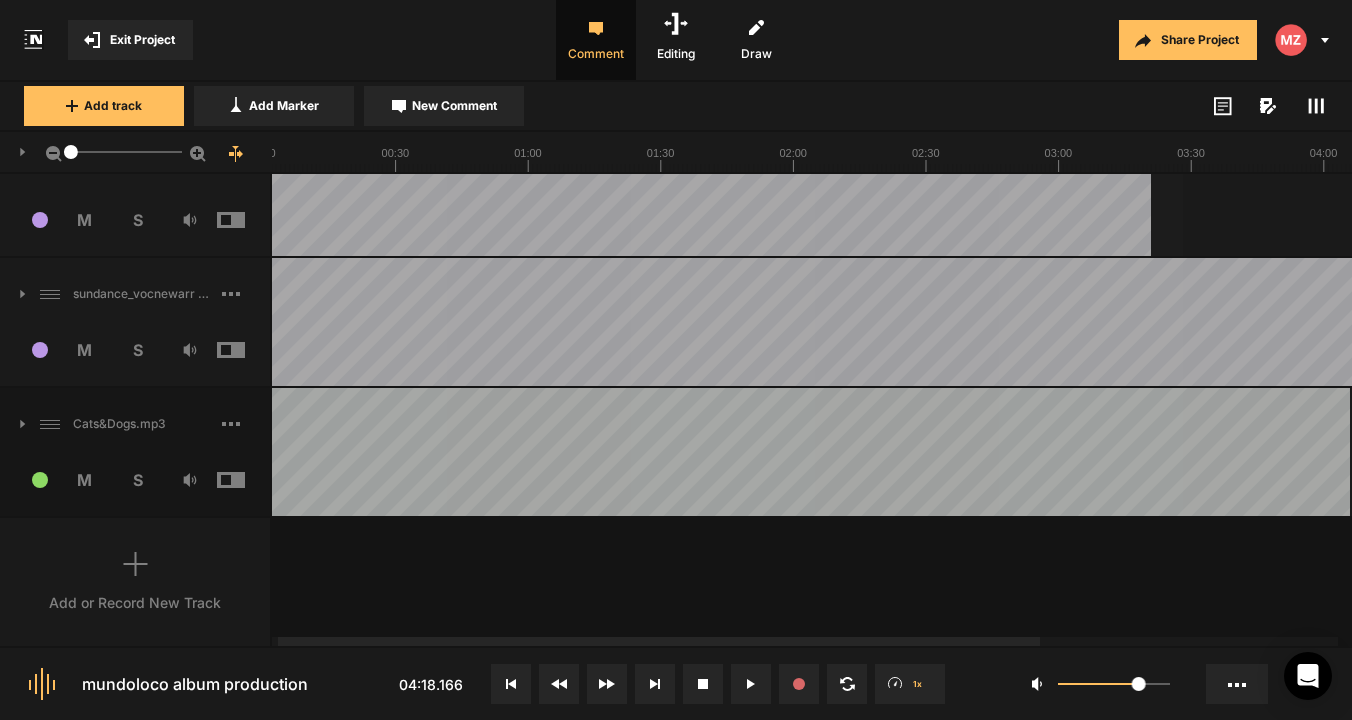 click at bounding box center (246, 480) 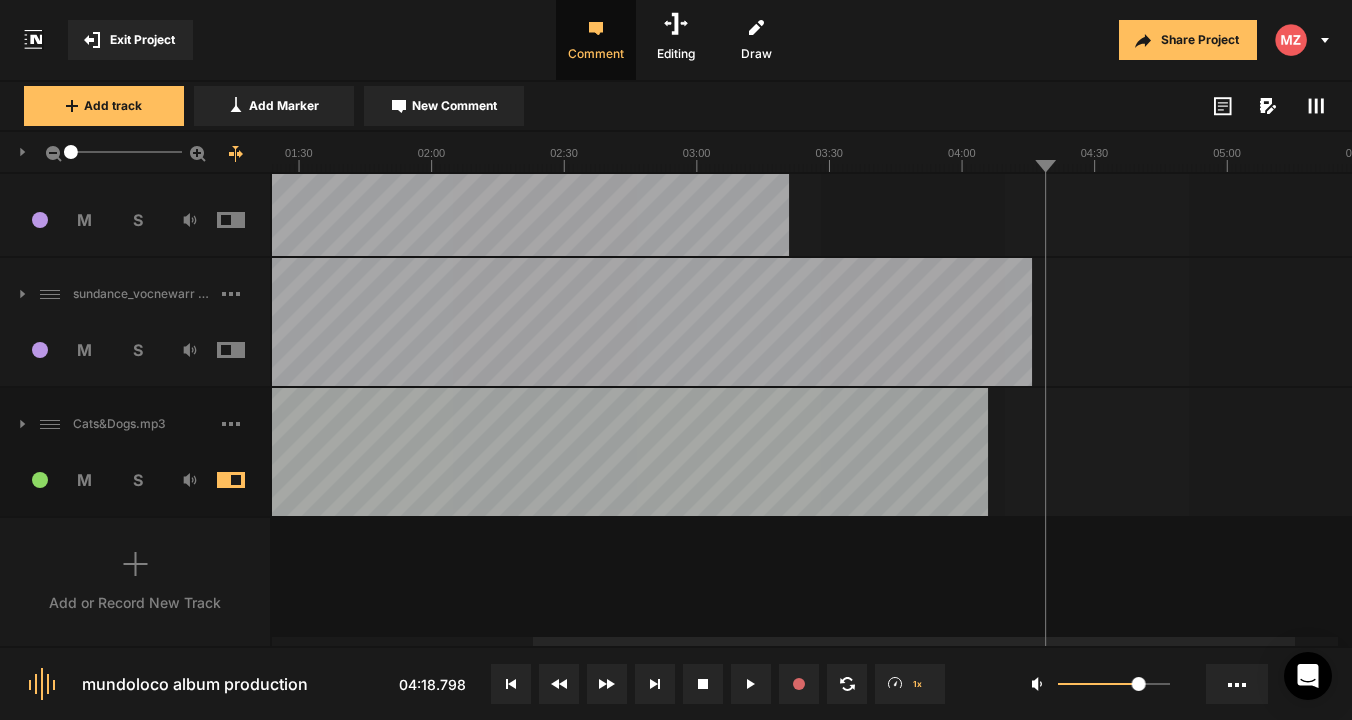 click at bounding box center (657, 452) 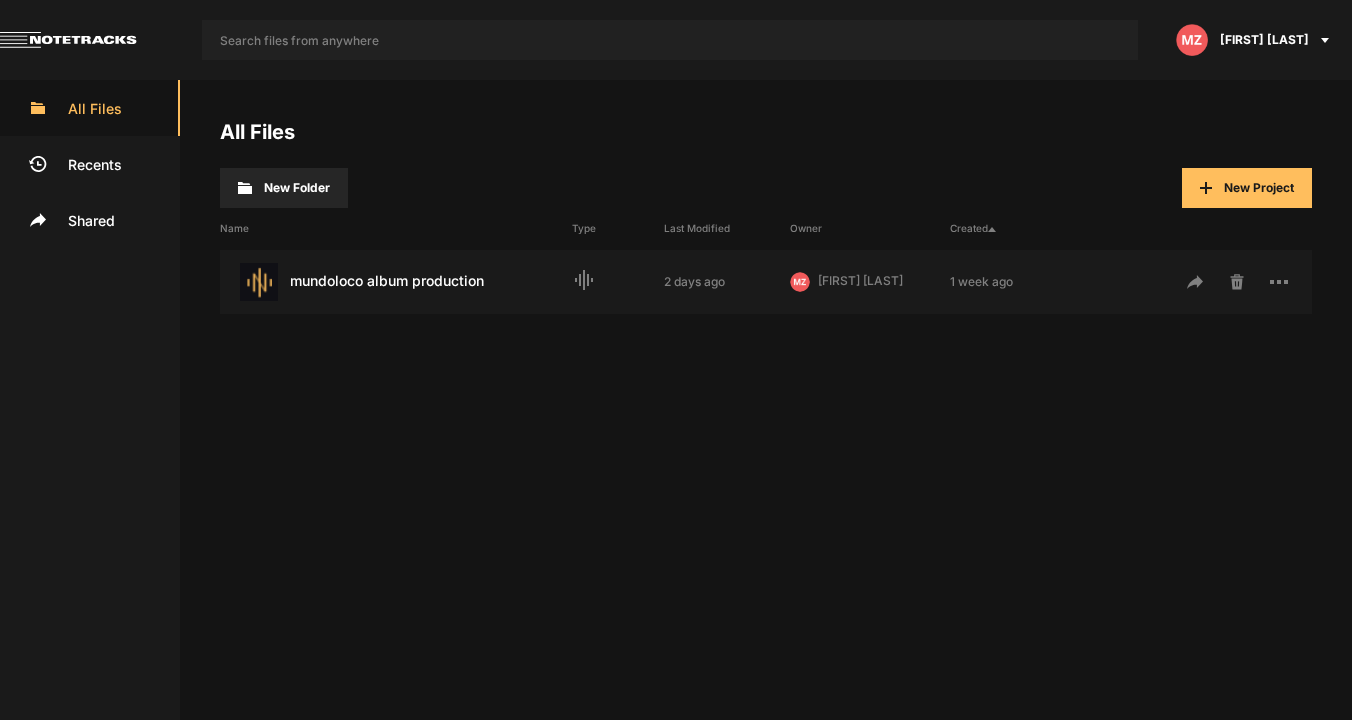 scroll, scrollTop: 0, scrollLeft: 0, axis: both 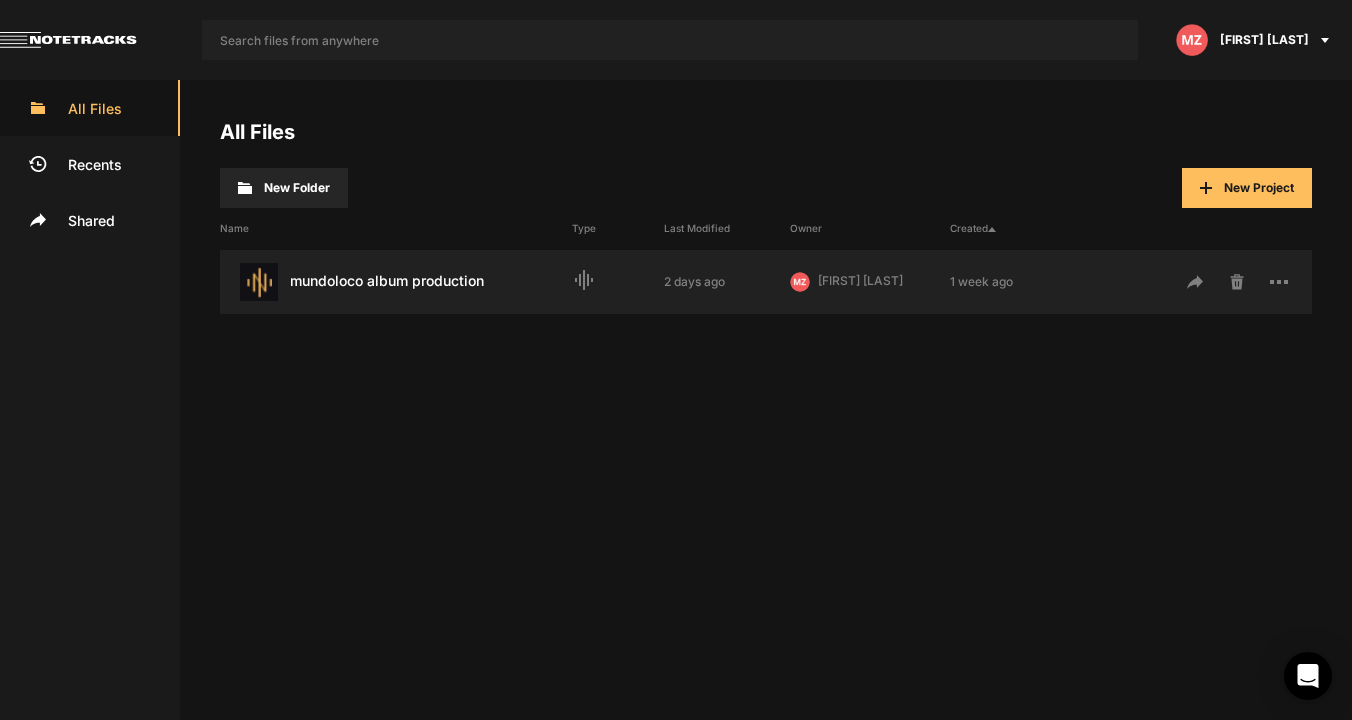 click on "2 days ago" at bounding box center (727, 282) 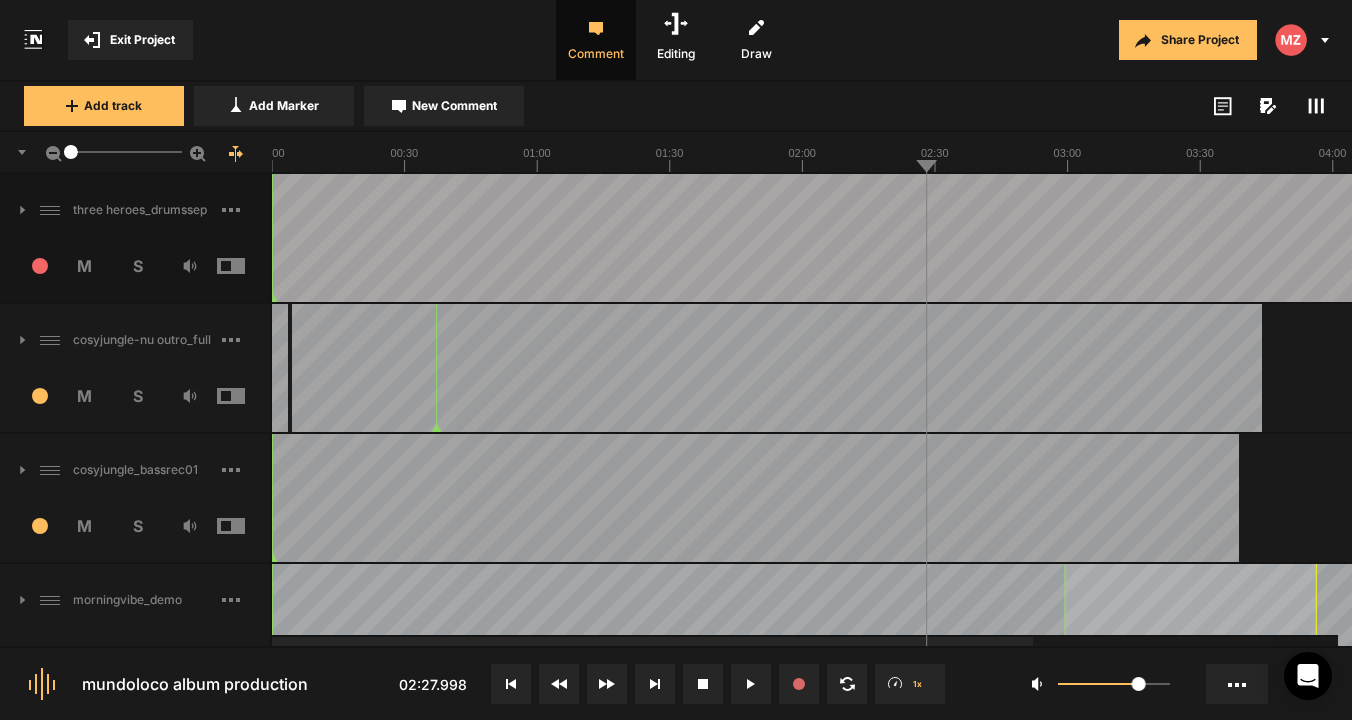 click on "Share Project" 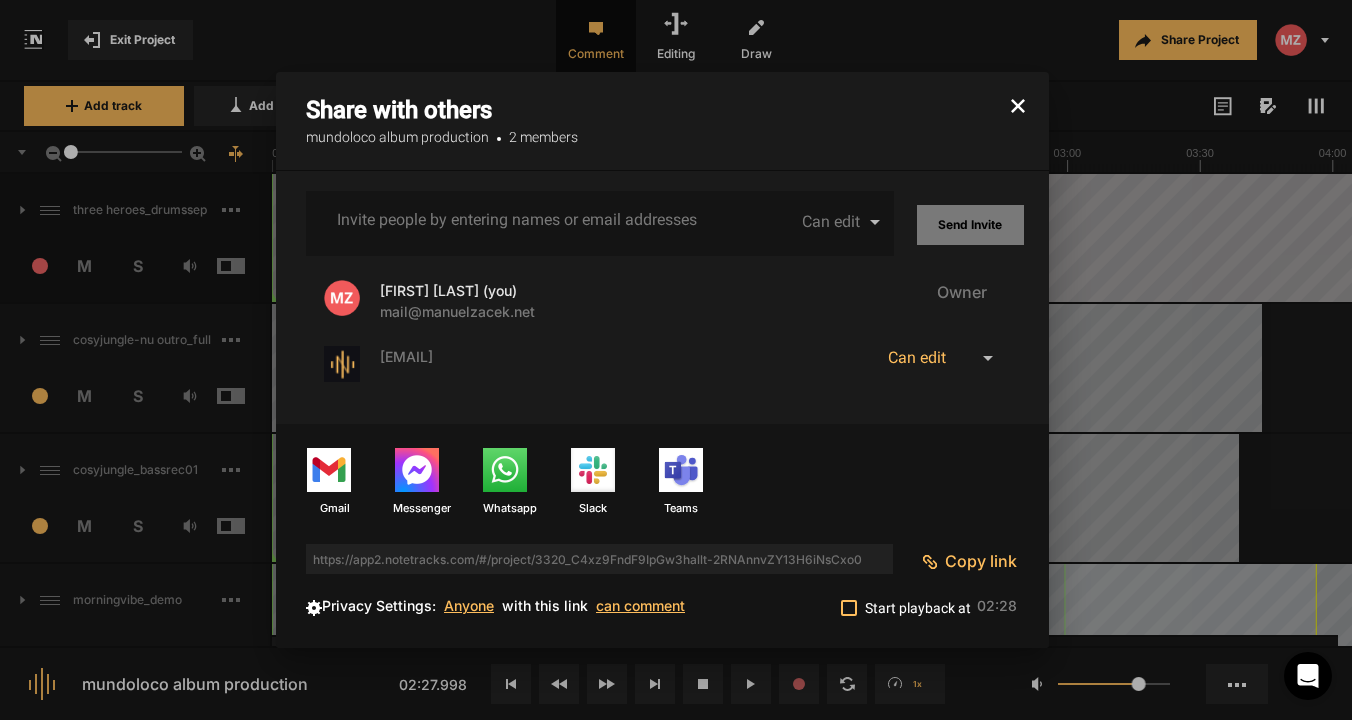 click at bounding box center [988, 358] 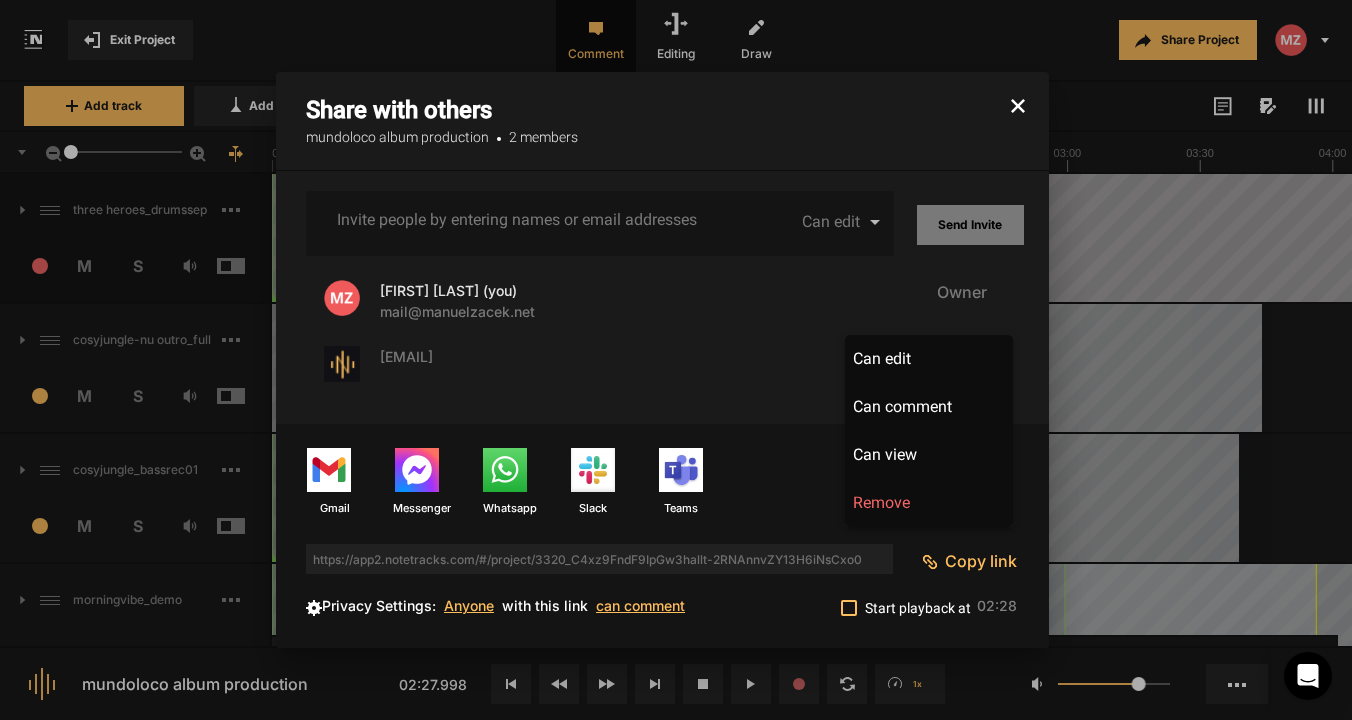 click at bounding box center [676, 360] 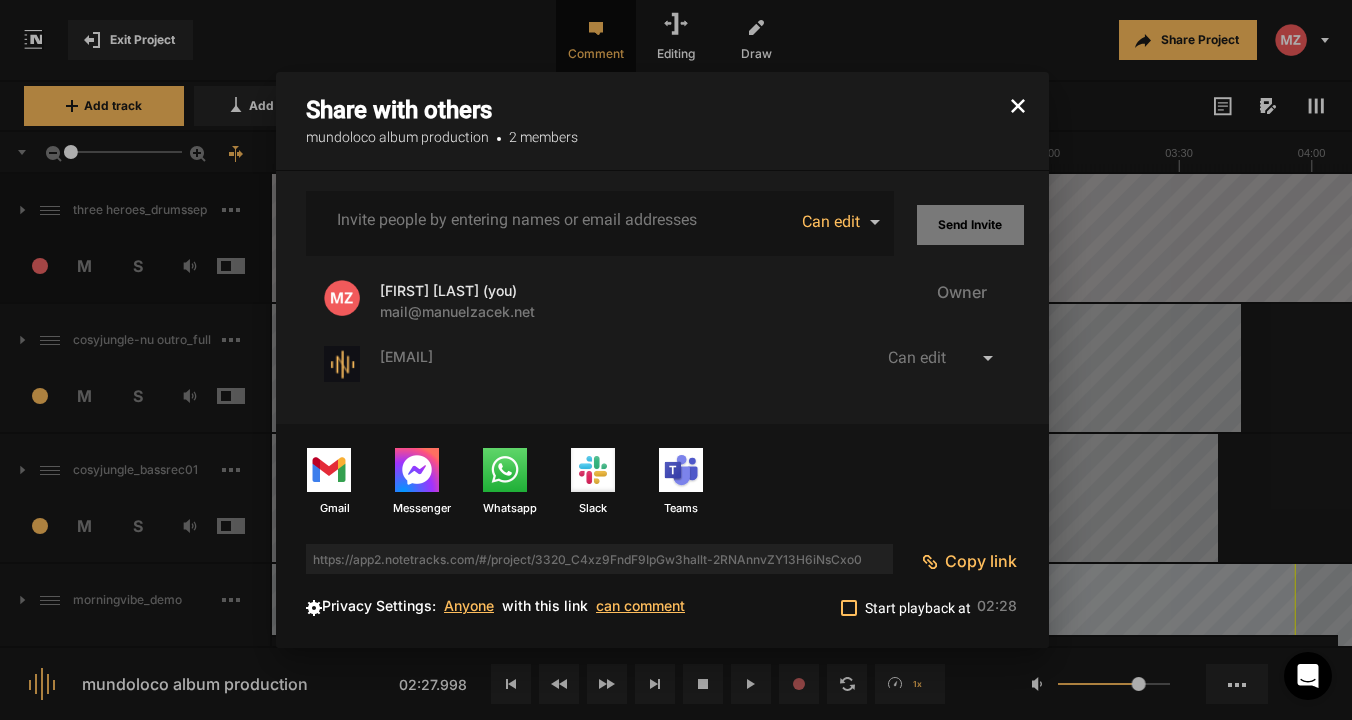 click at bounding box center (875, 222) 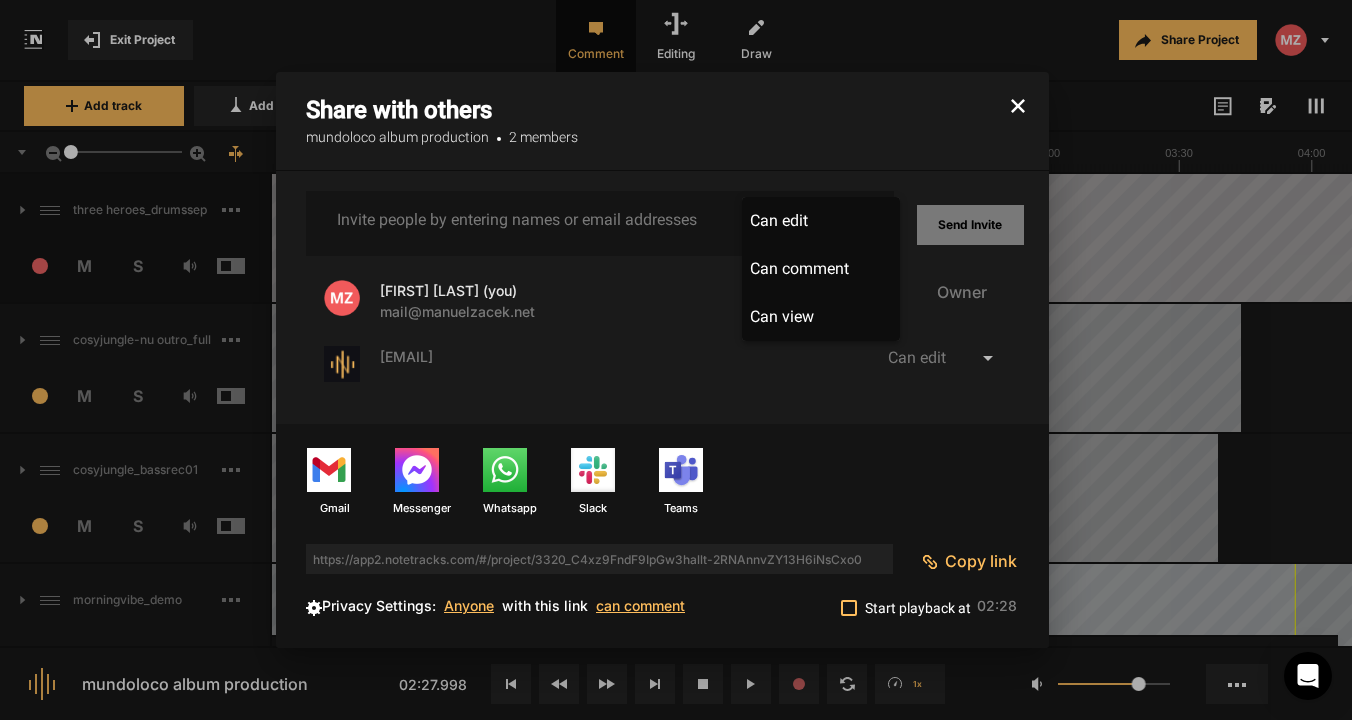 click on "Can edit" at bounding box center [821, 221] 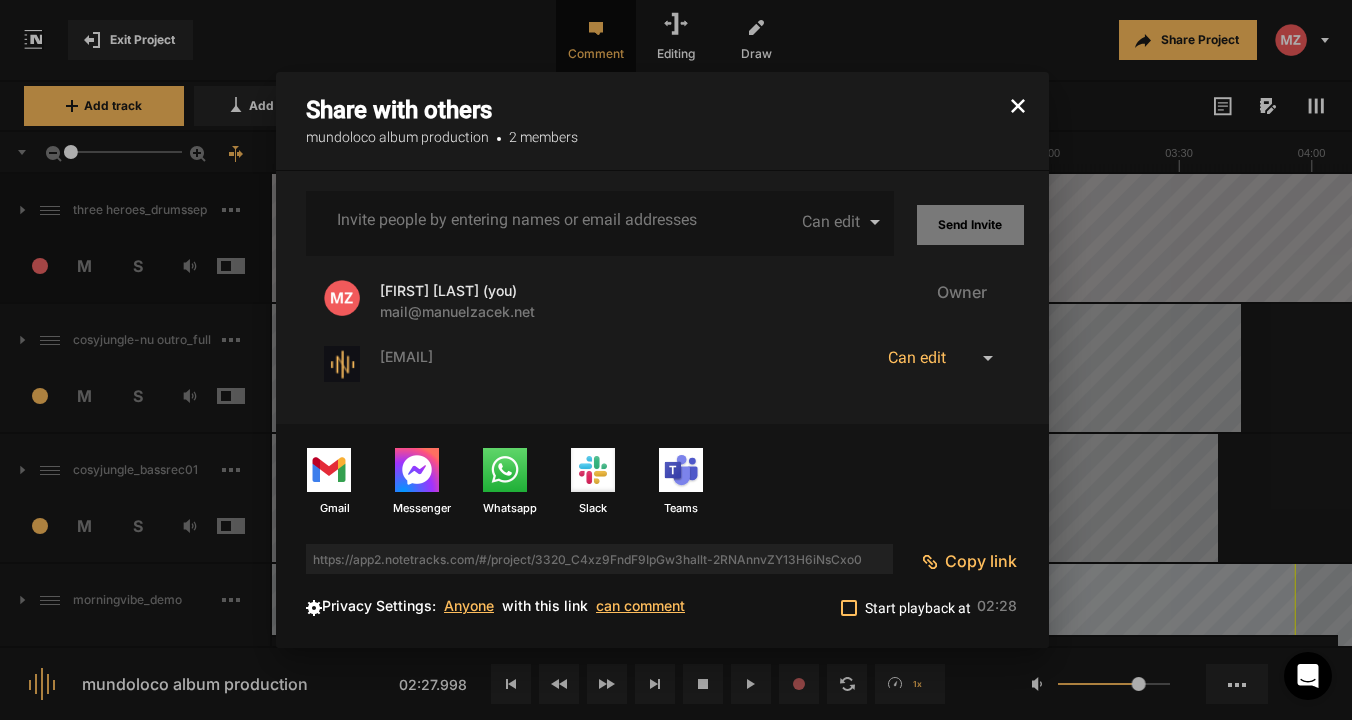 click on "Can edit" at bounding box center [917, 357] 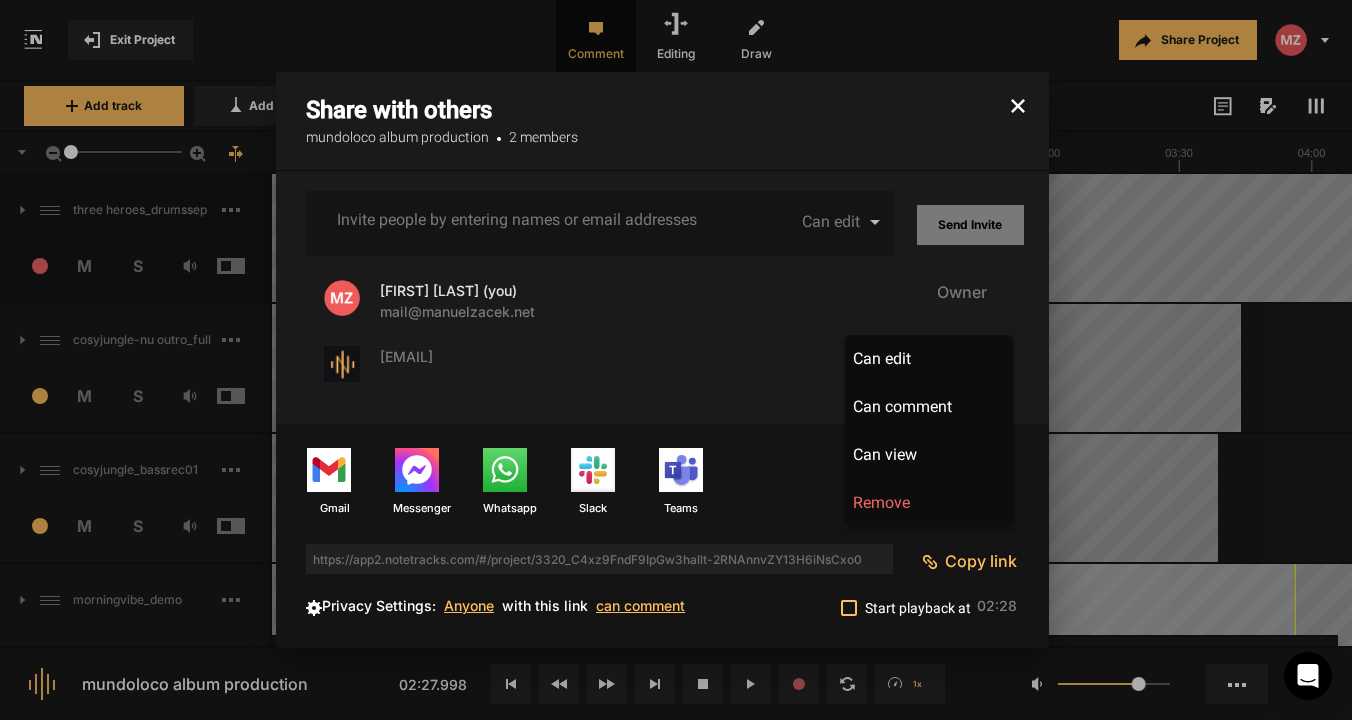 click at bounding box center [676, 360] 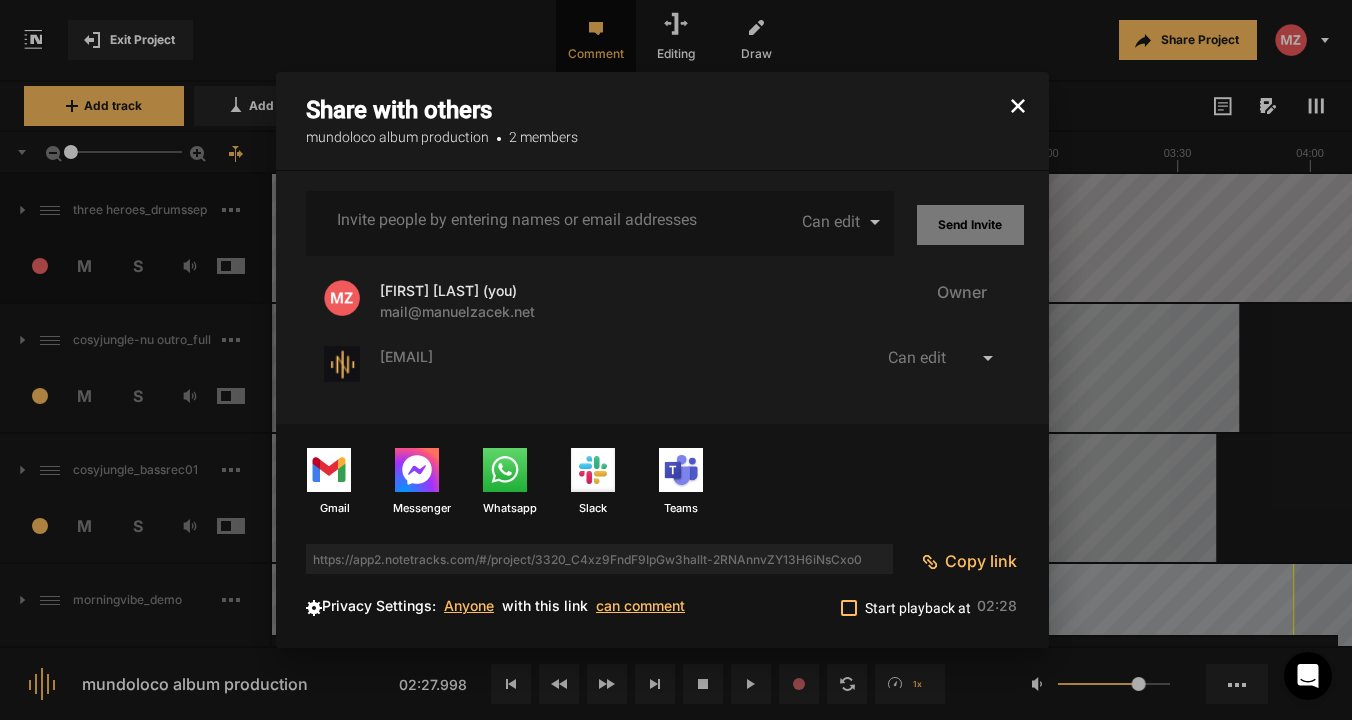 click 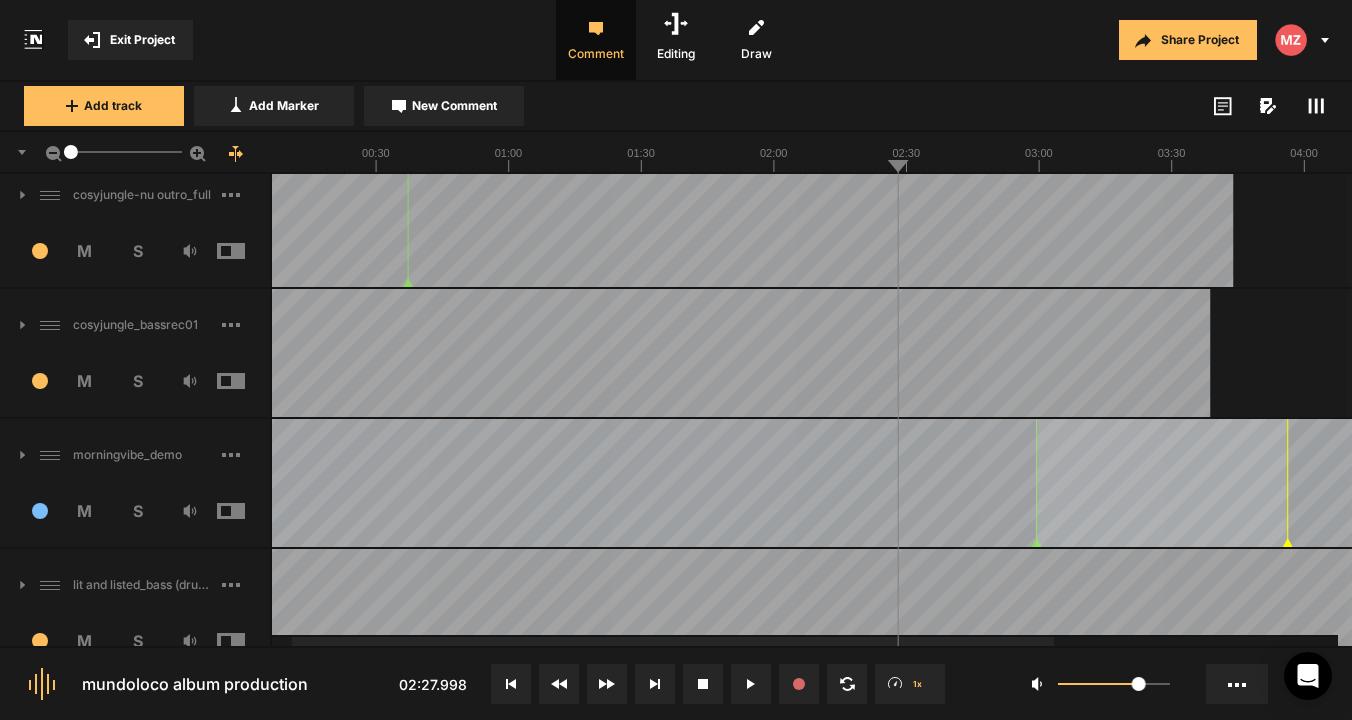 scroll, scrollTop: 126, scrollLeft: 0, axis: vertical 